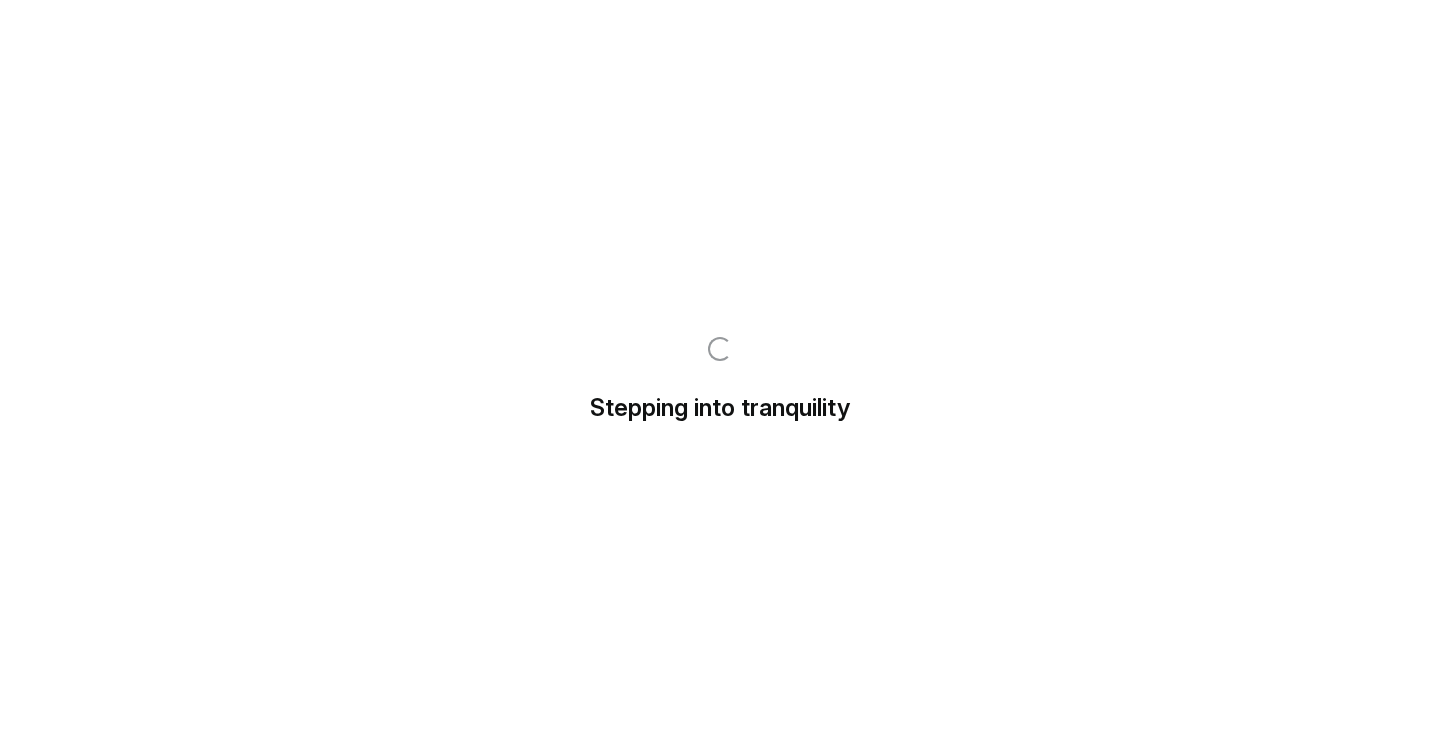 scroll, scrollTop: 0, scrollLeft: 0, axis: both 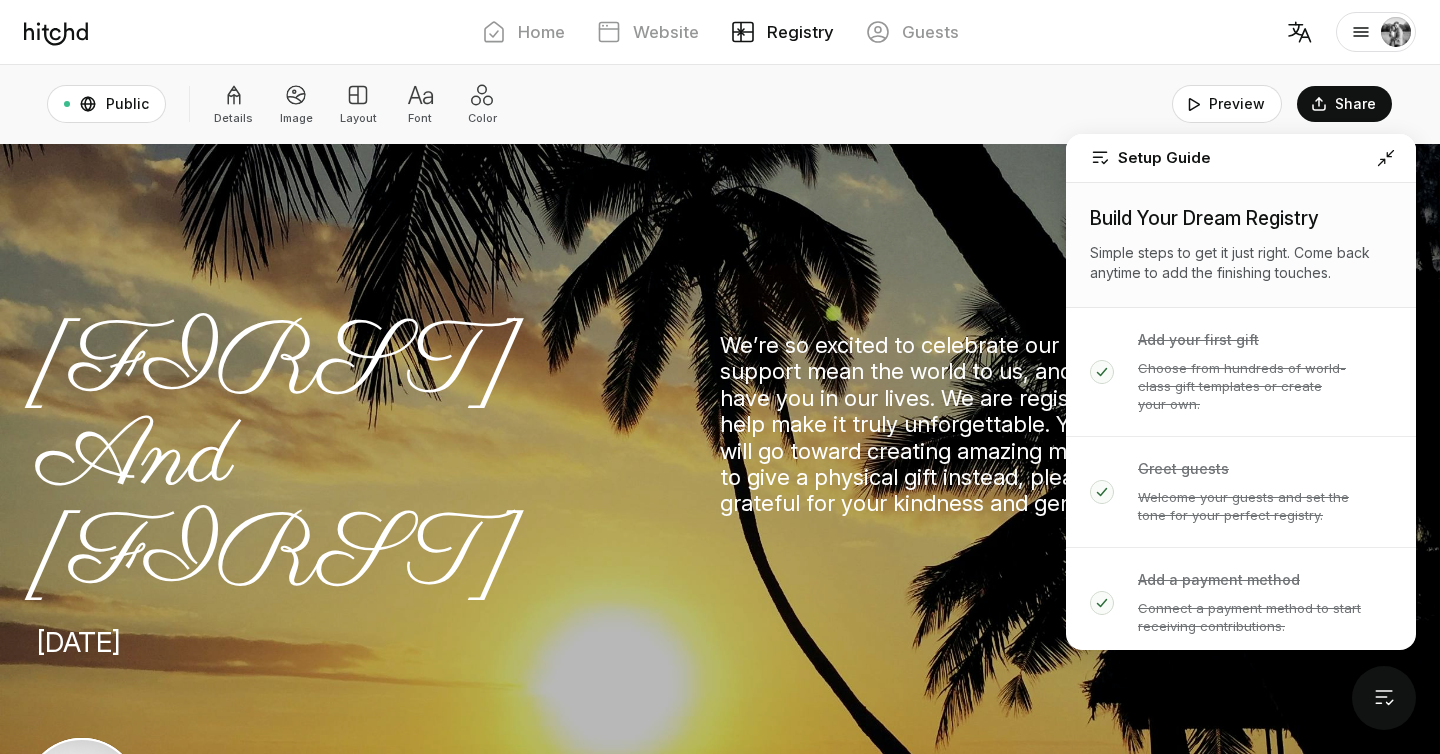 click at bounding box center [1386, 158] 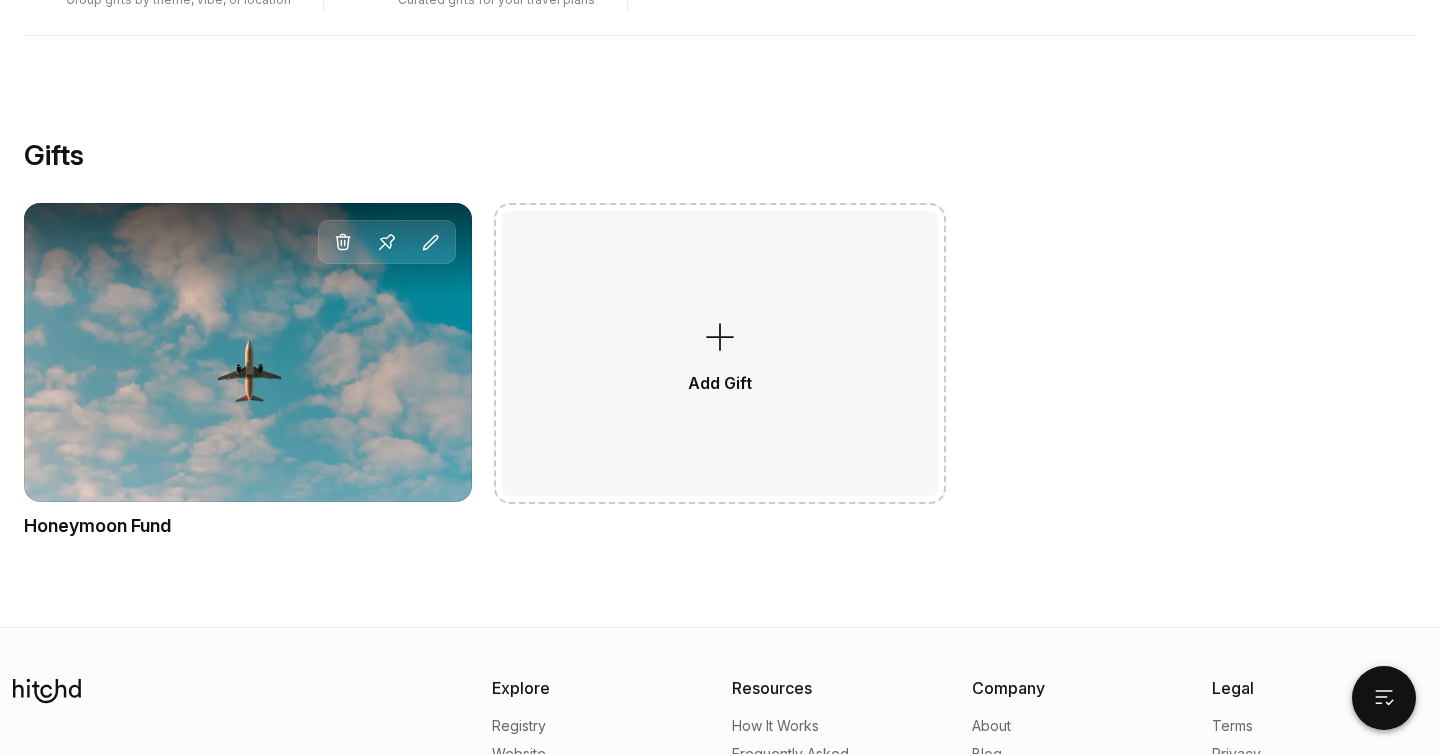 scroll, scrollTop: 954, scrollLeft: 0, axis: vertical 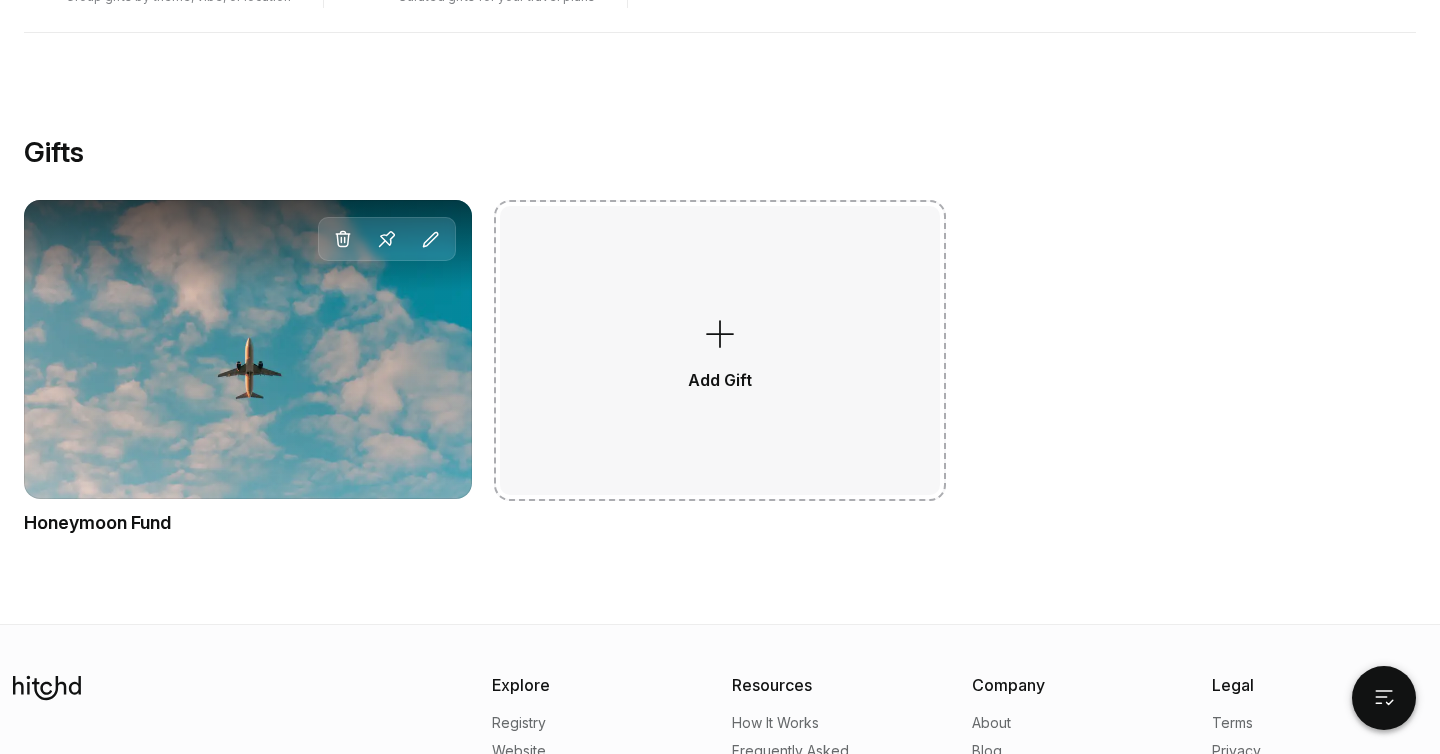 click on "Add Gift" at bounding box center [720, 350] 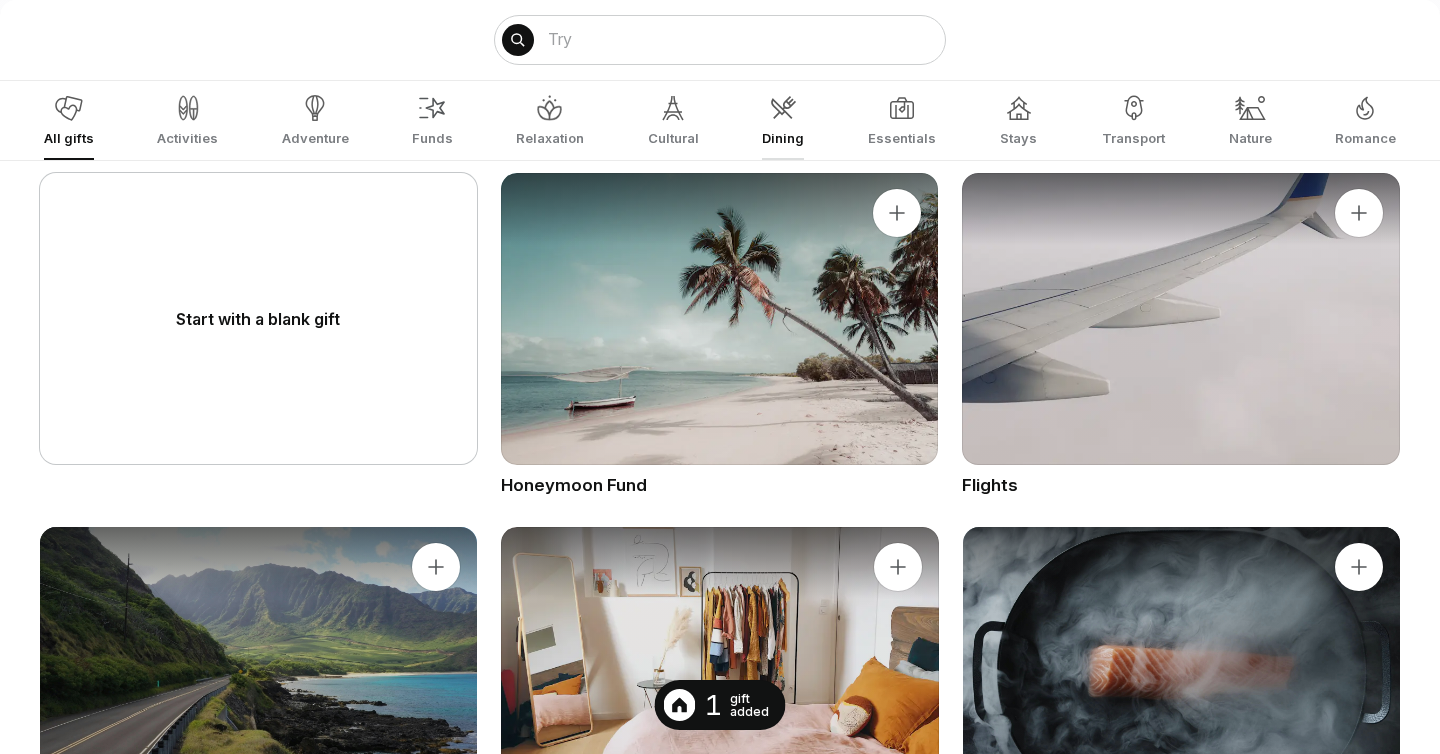 scroll, scrollTop: 394, scrollLeft: 0, axis: vertical 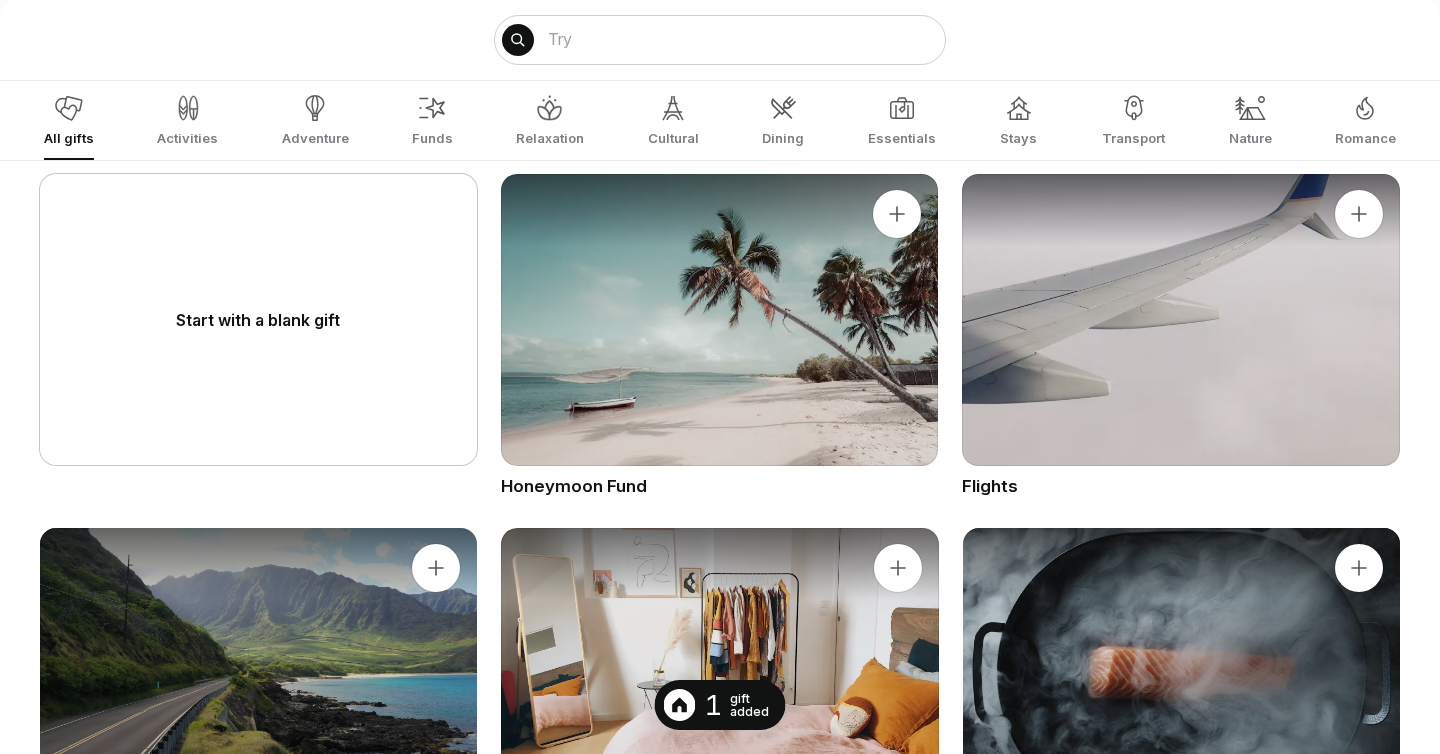 click on "Start with a blank gift" at bounding box center [258, 319] 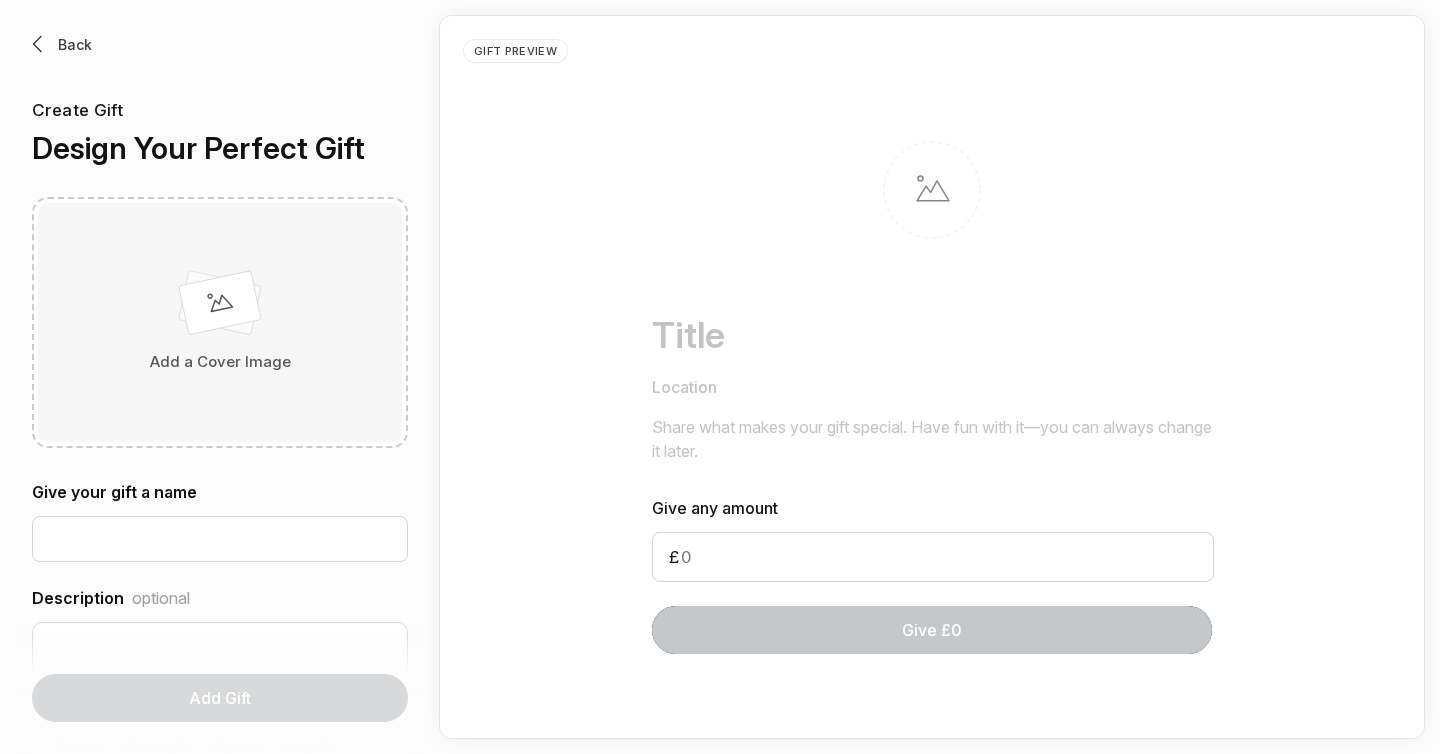 click at bounding box center (38, 44) 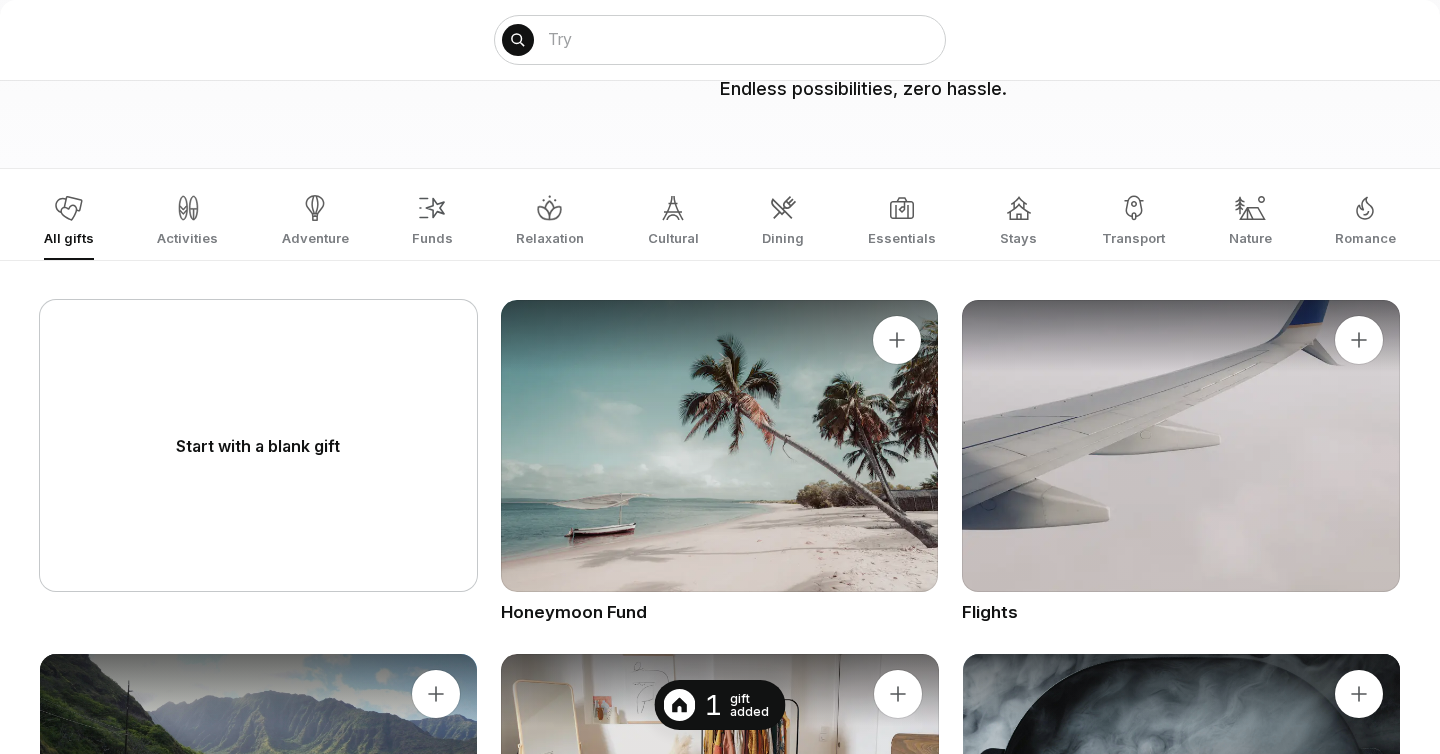 scroll, scrollTop: 305, scrollLeft: 0, axis: vertical 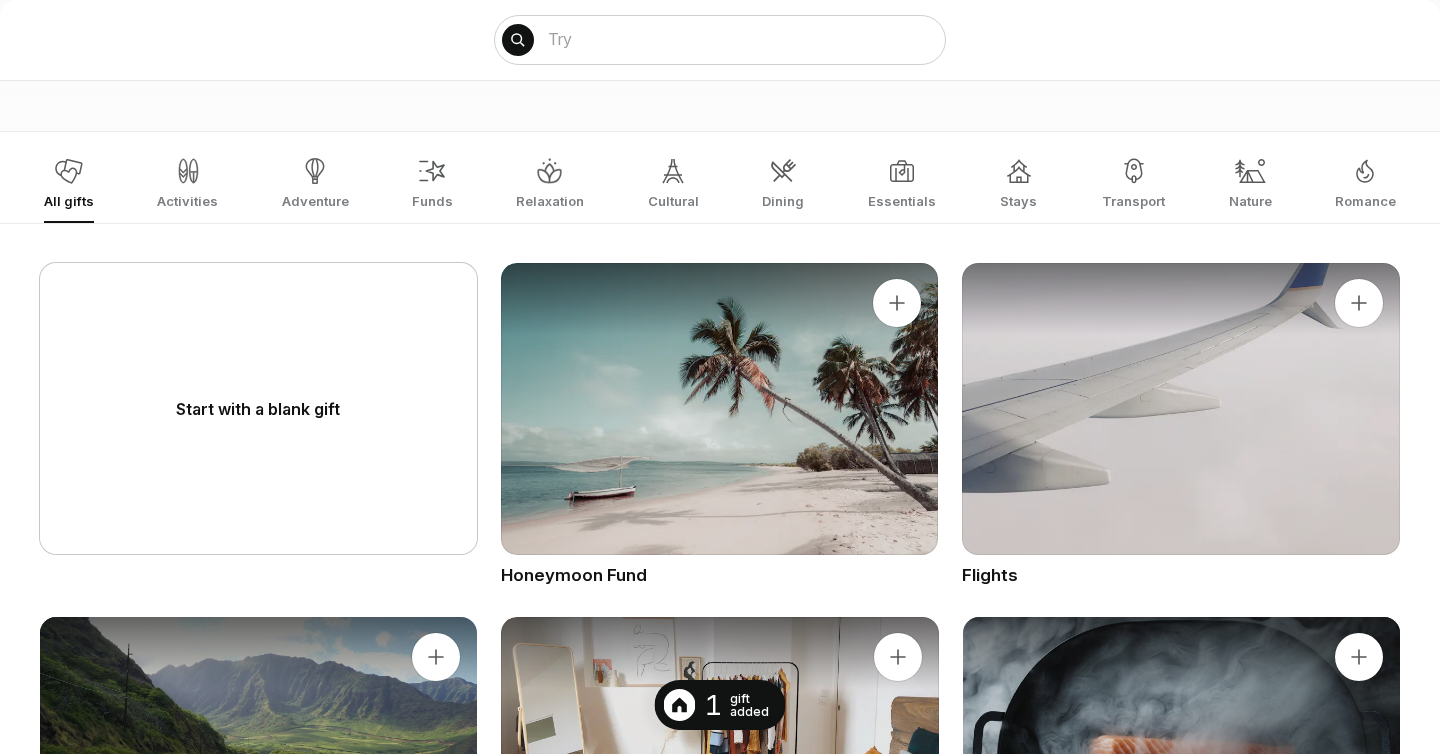click at bounding box center [719, 409] 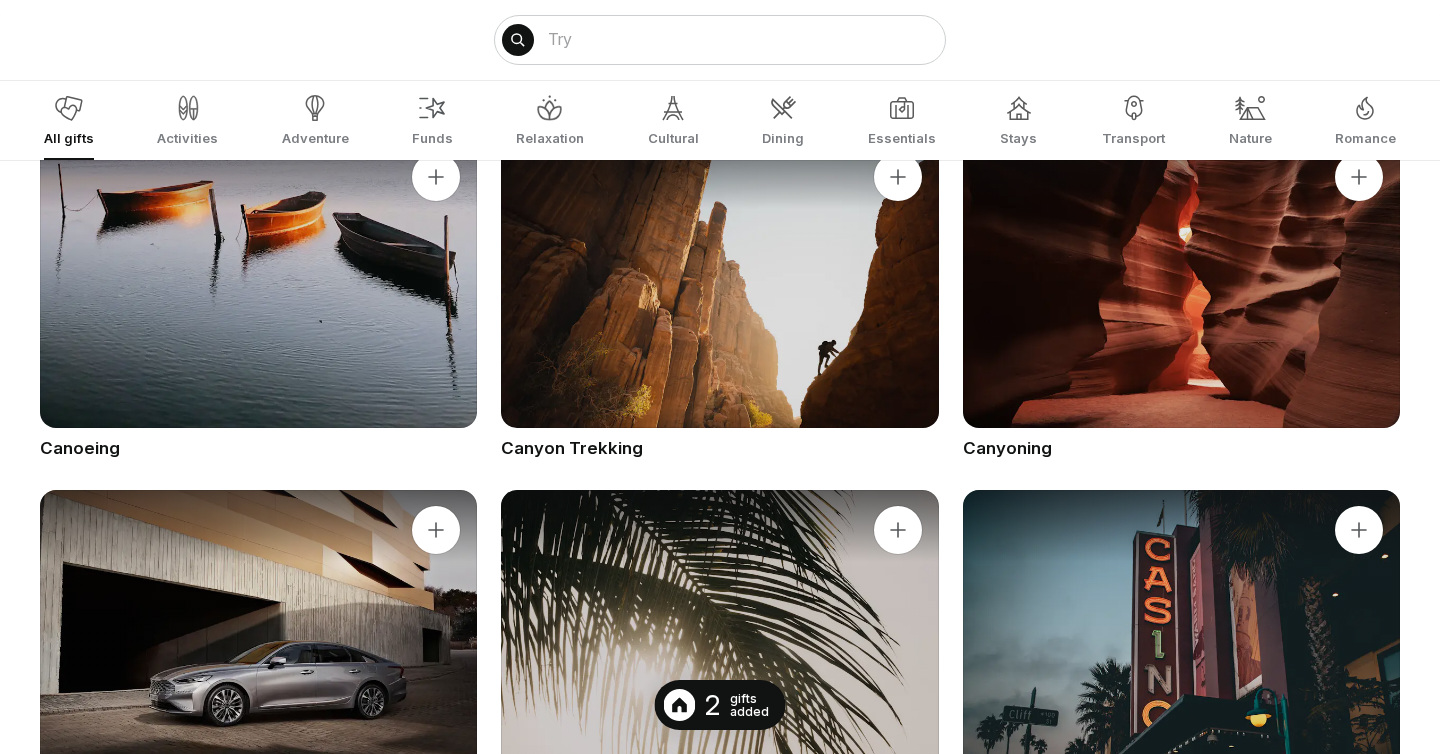 scroll, scrollTop: 6823, scrollLeft: 0, axis: vertical 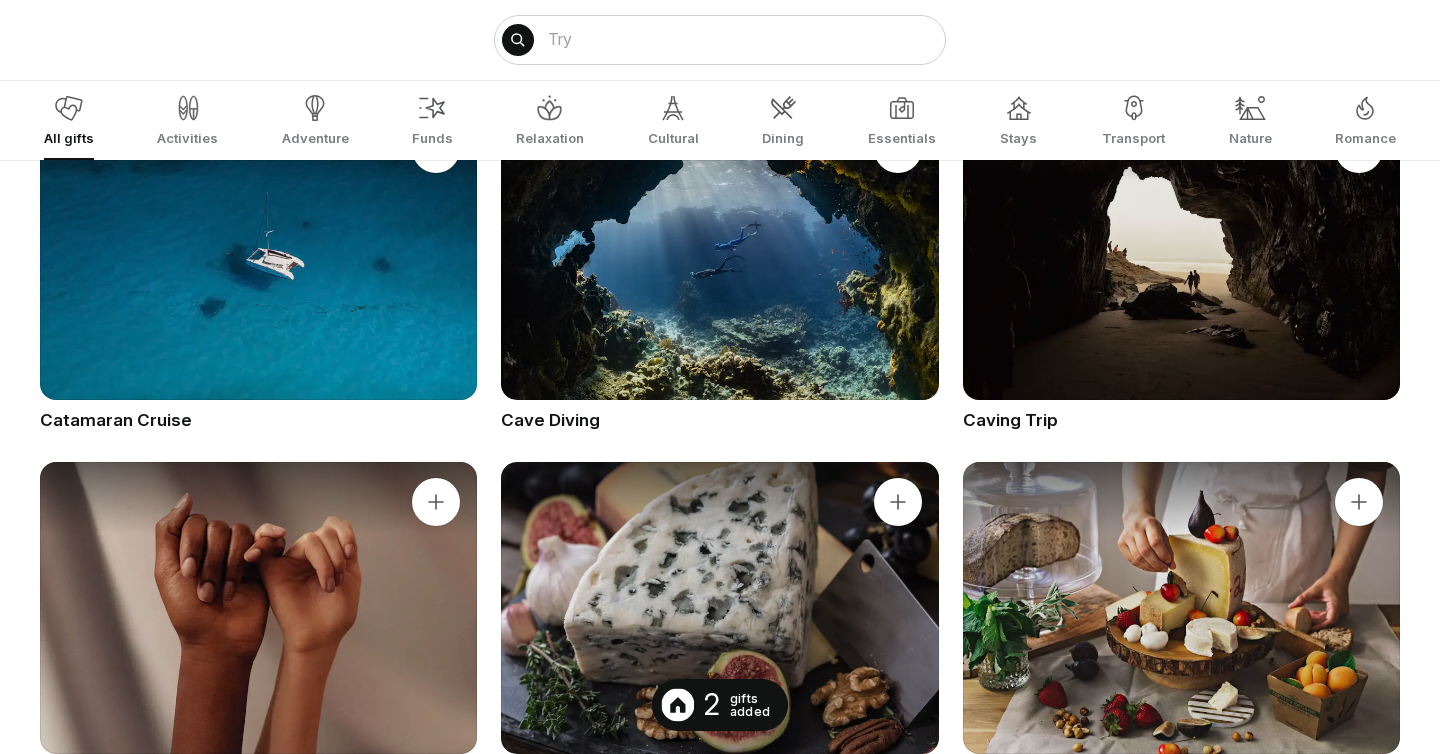 click at bounding box center [677, 704] 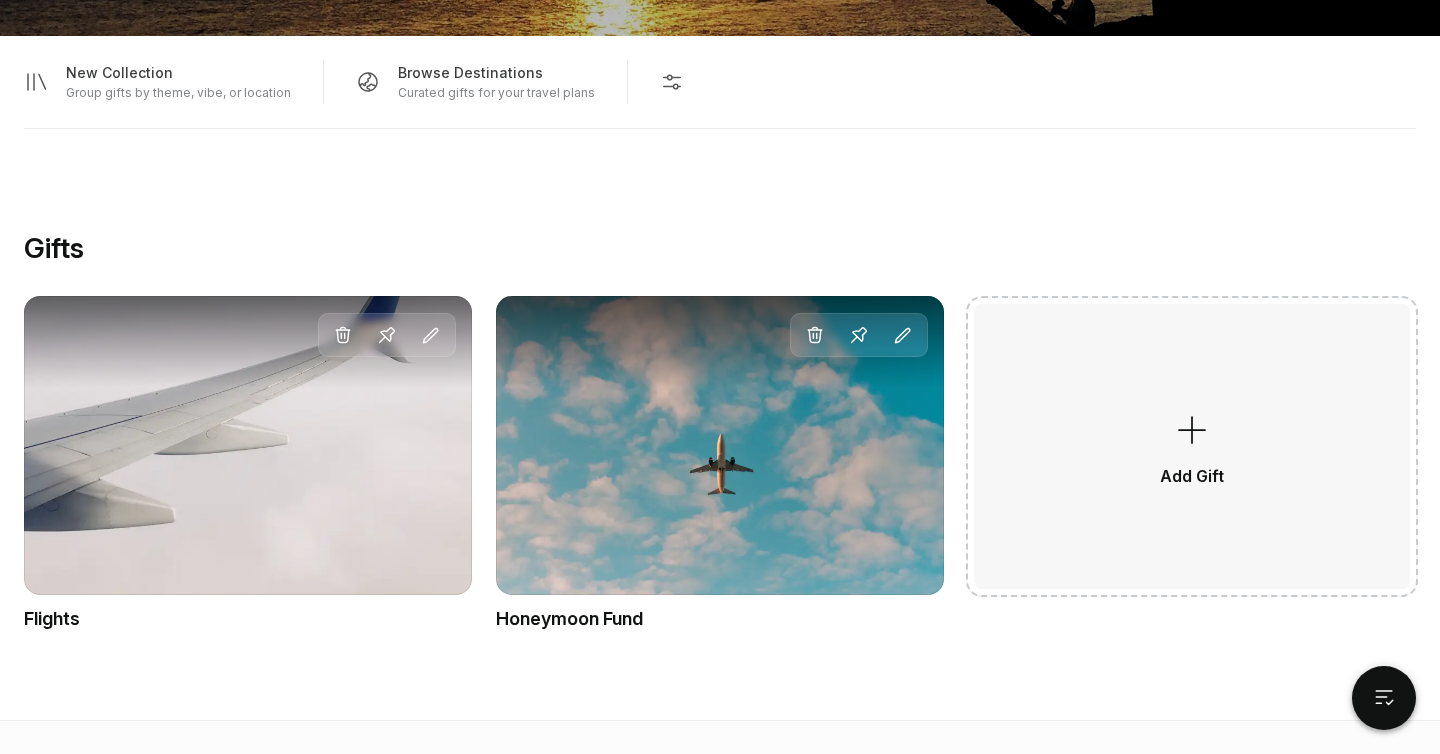 scroll, scrollTop: 853, scrollLeft: 0, axis: vertical 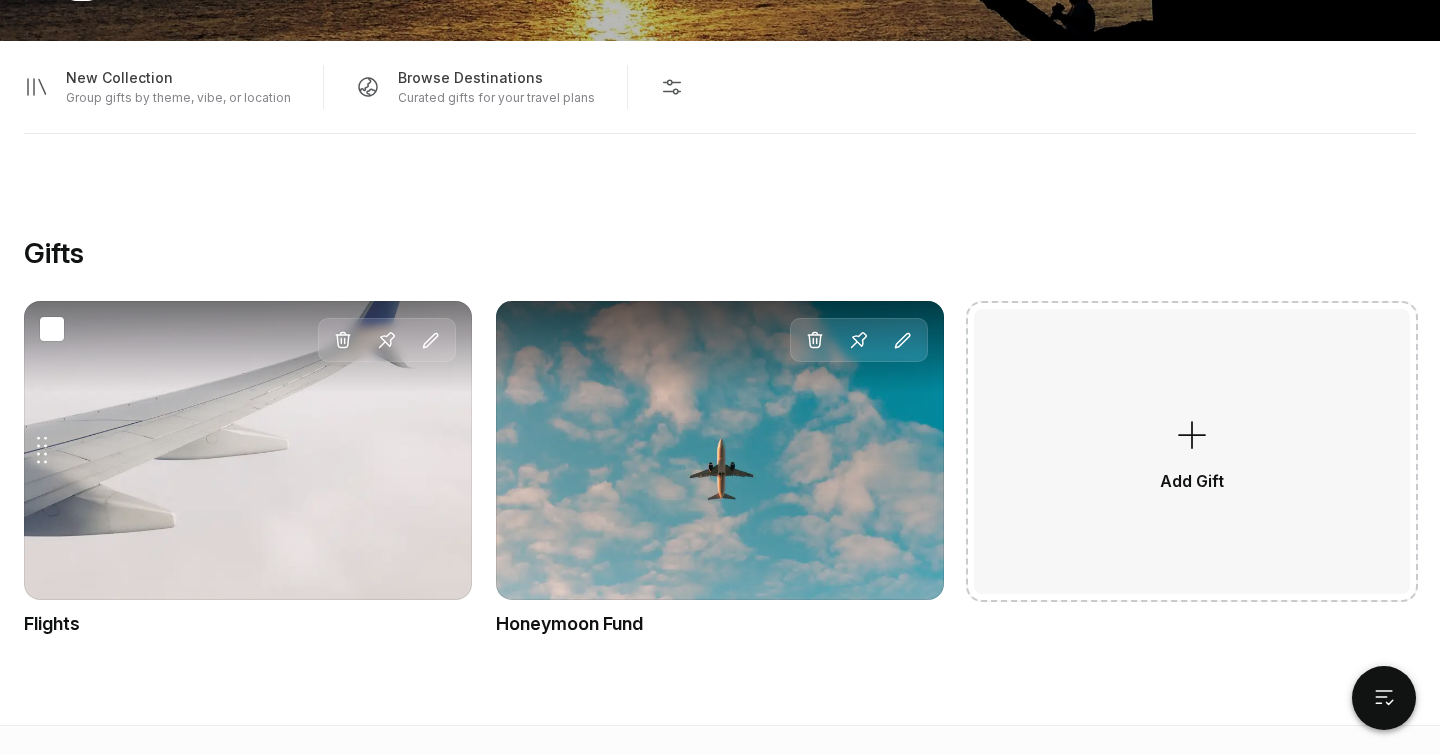 click on "Drag gift
Delete
Pin
Edit" at bounding box center [248, 450] 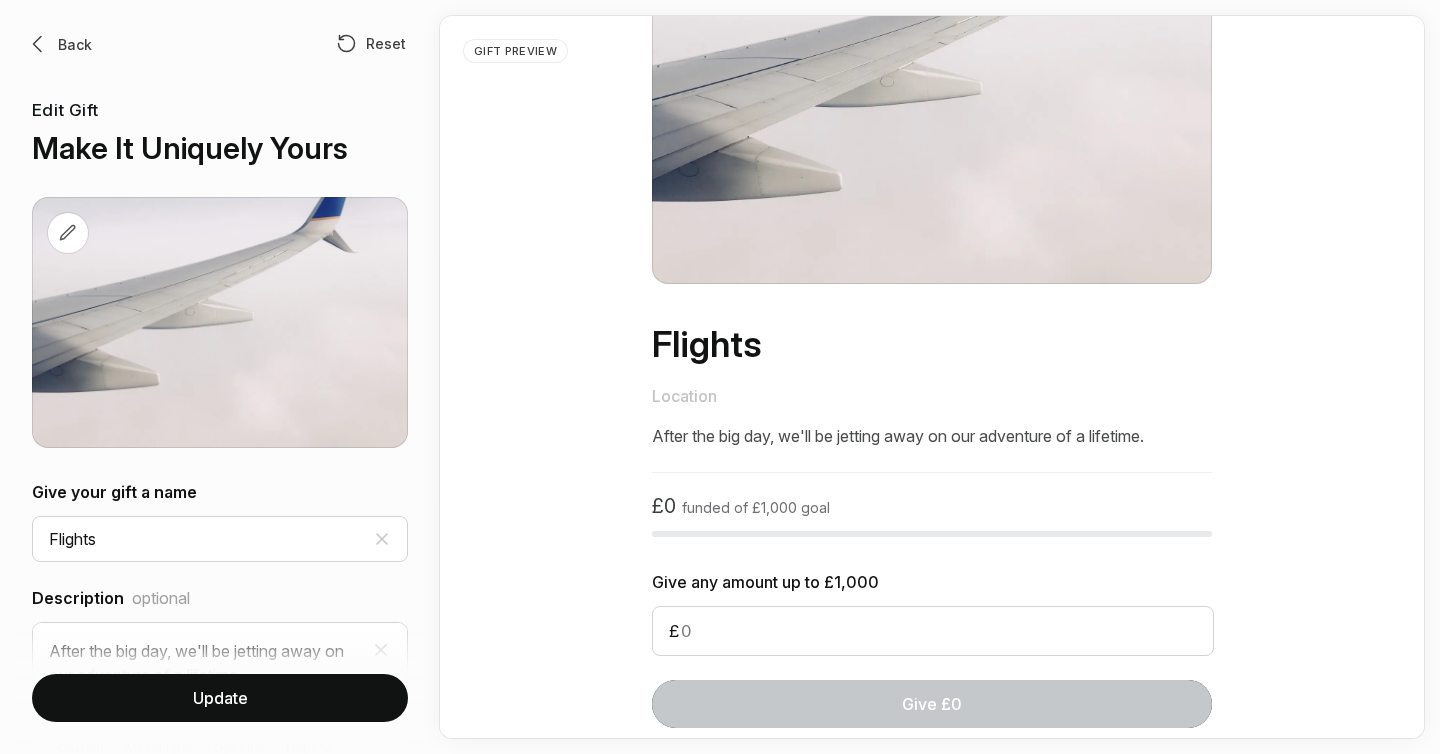 scroll, scrollTop: 196, scrollLeft: 0, axis: vertical 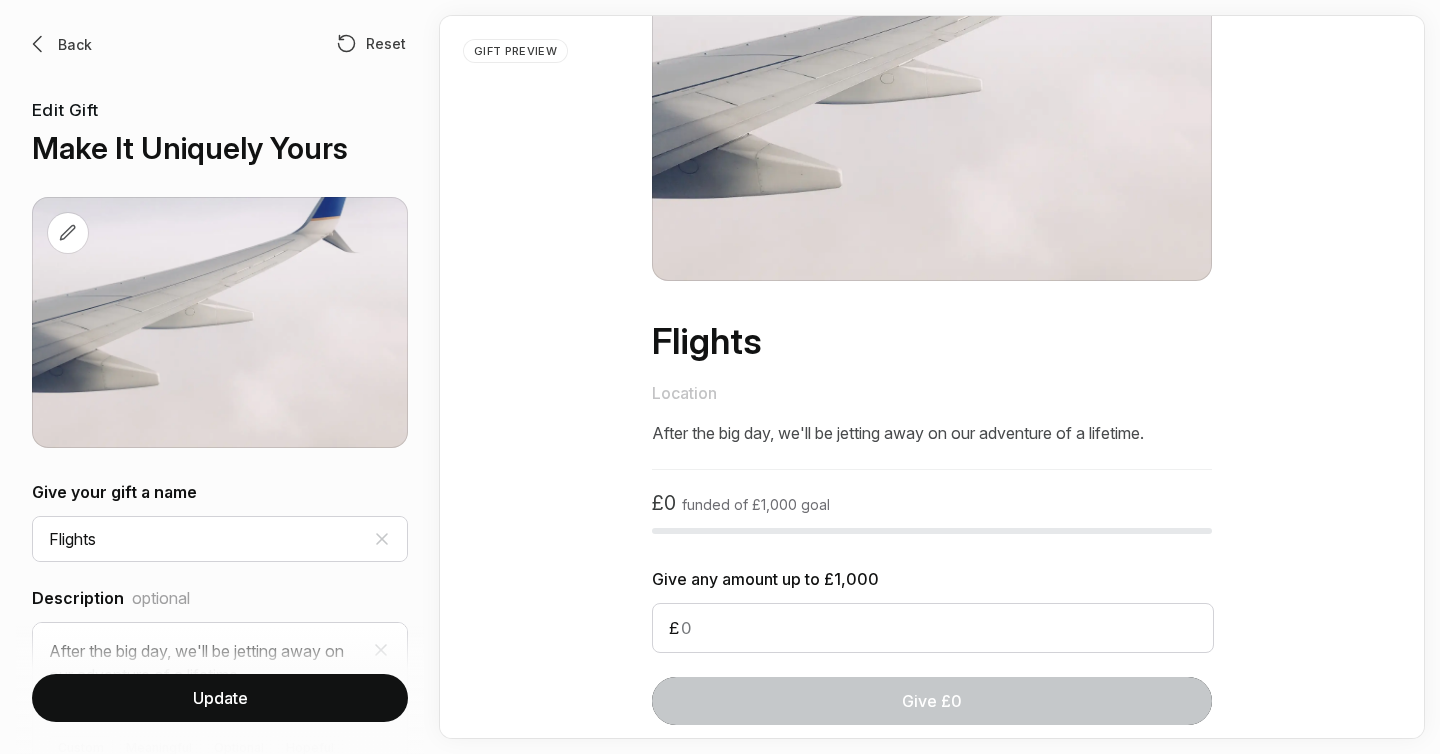 click at bounding box center [38, 44] 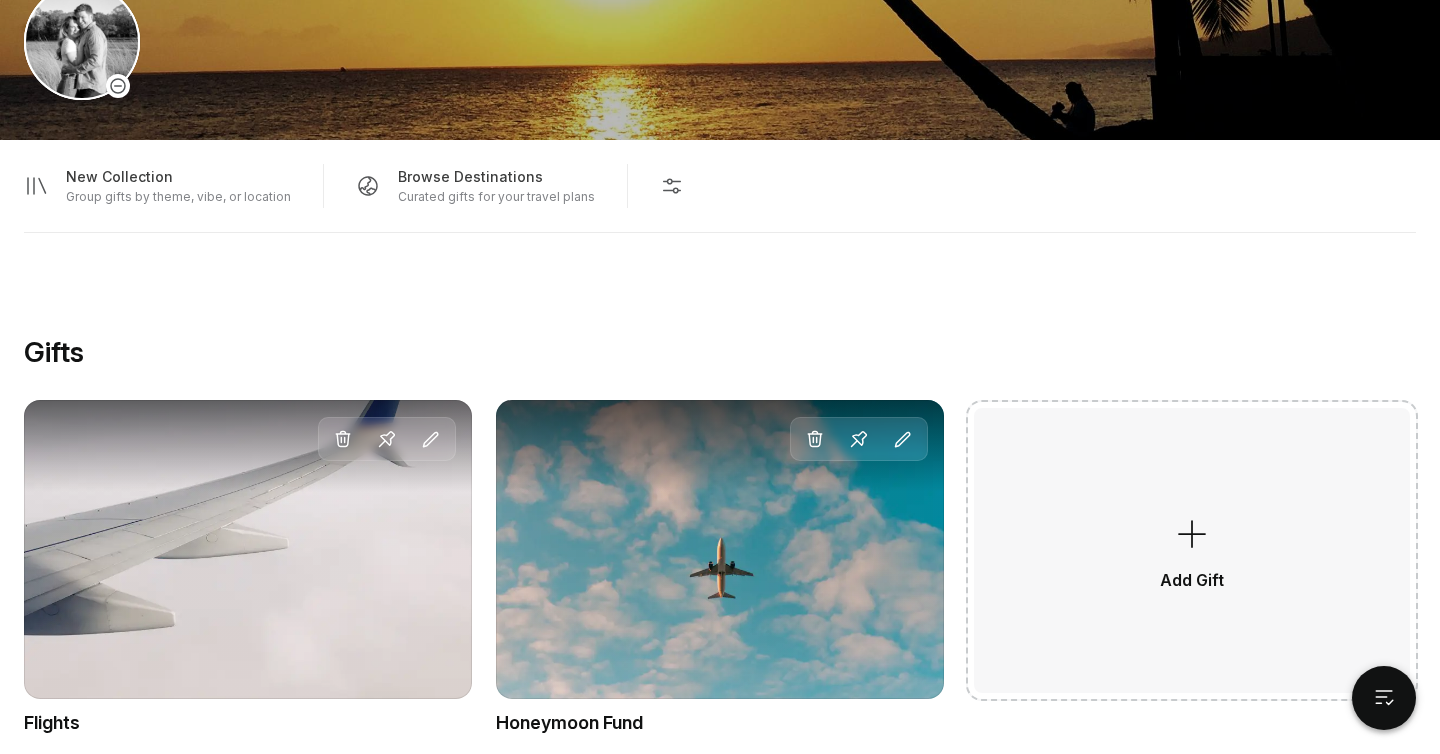 scroll, scrollTop: 778, scrollLeft: 0, axis: vertical 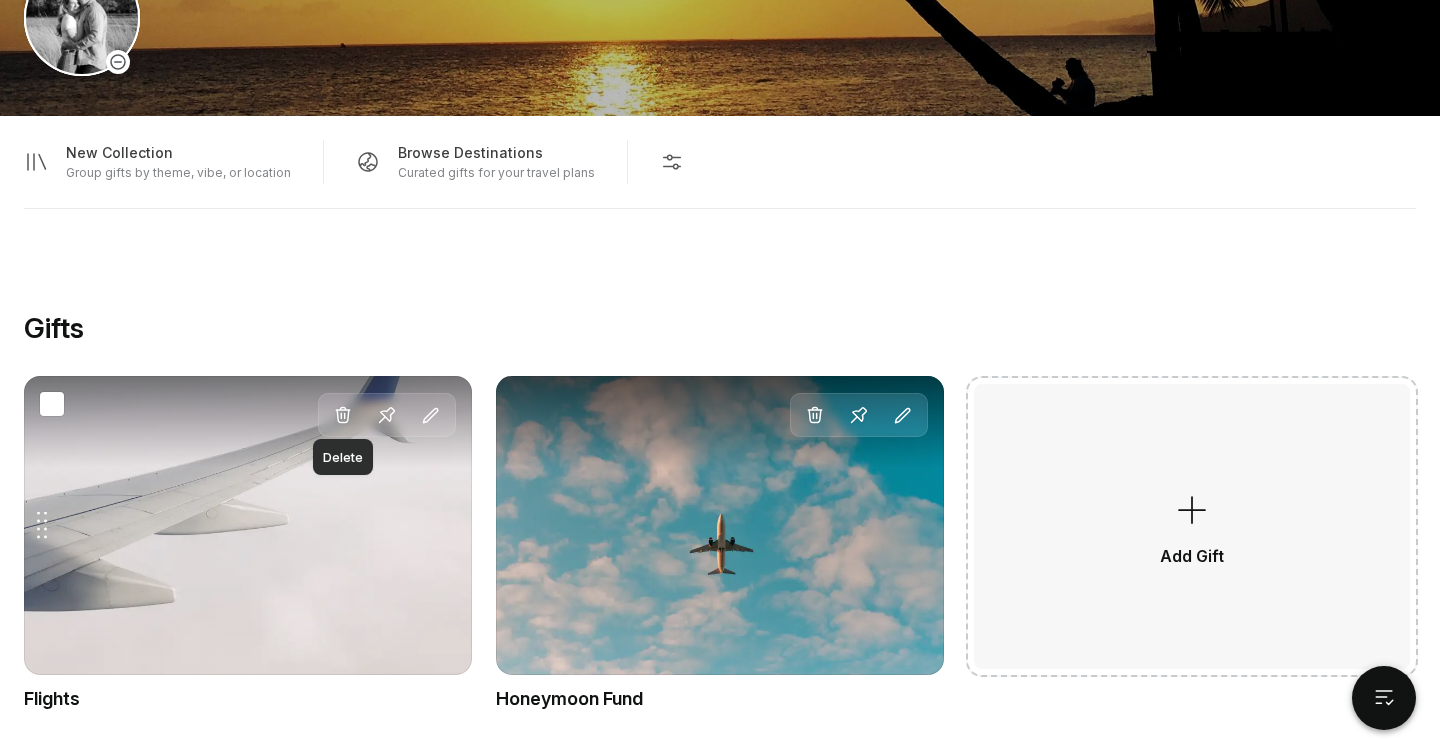 click on "Delete" at bounding box center [343, 415] 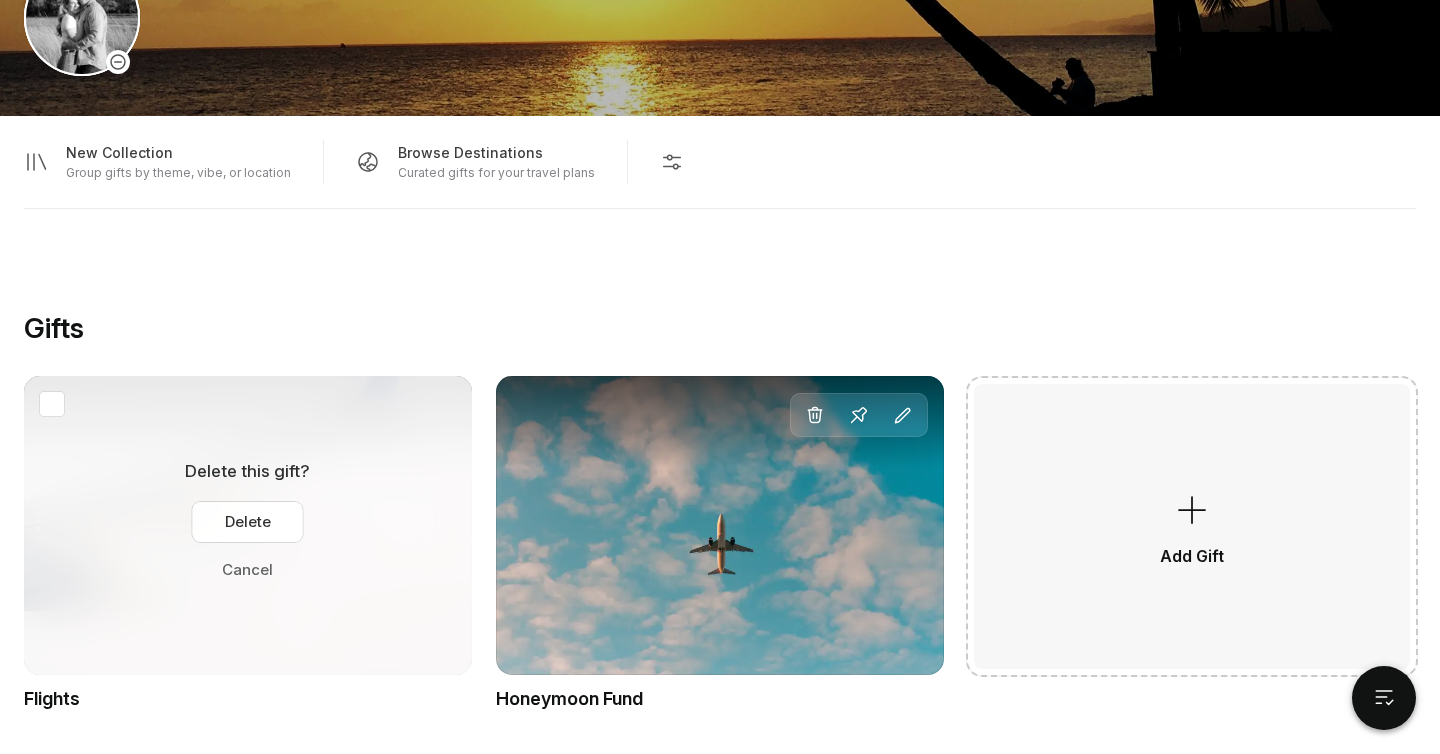 click on "Delete" at bounding box center [248, 522] 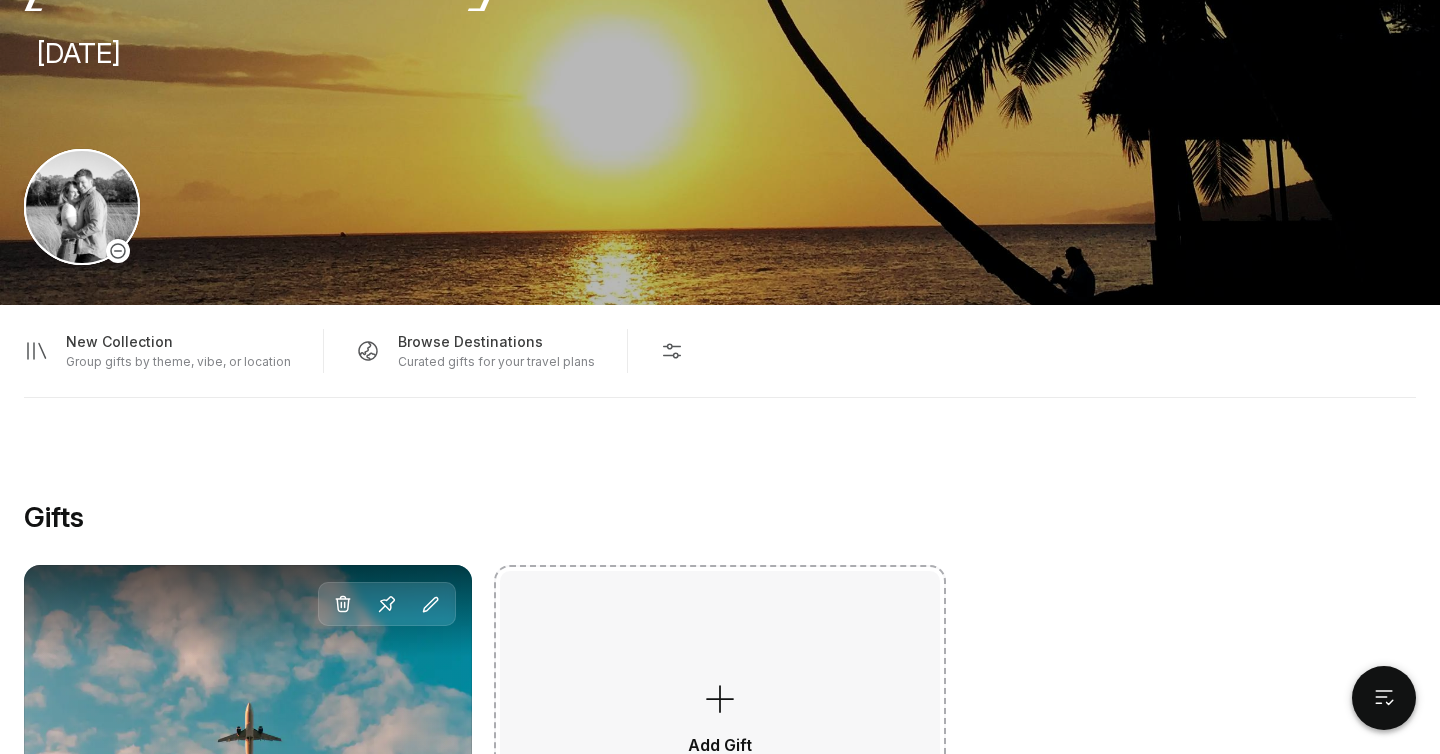scroll, scrollTop: 629, scrollLeft: 0, axis: vertical 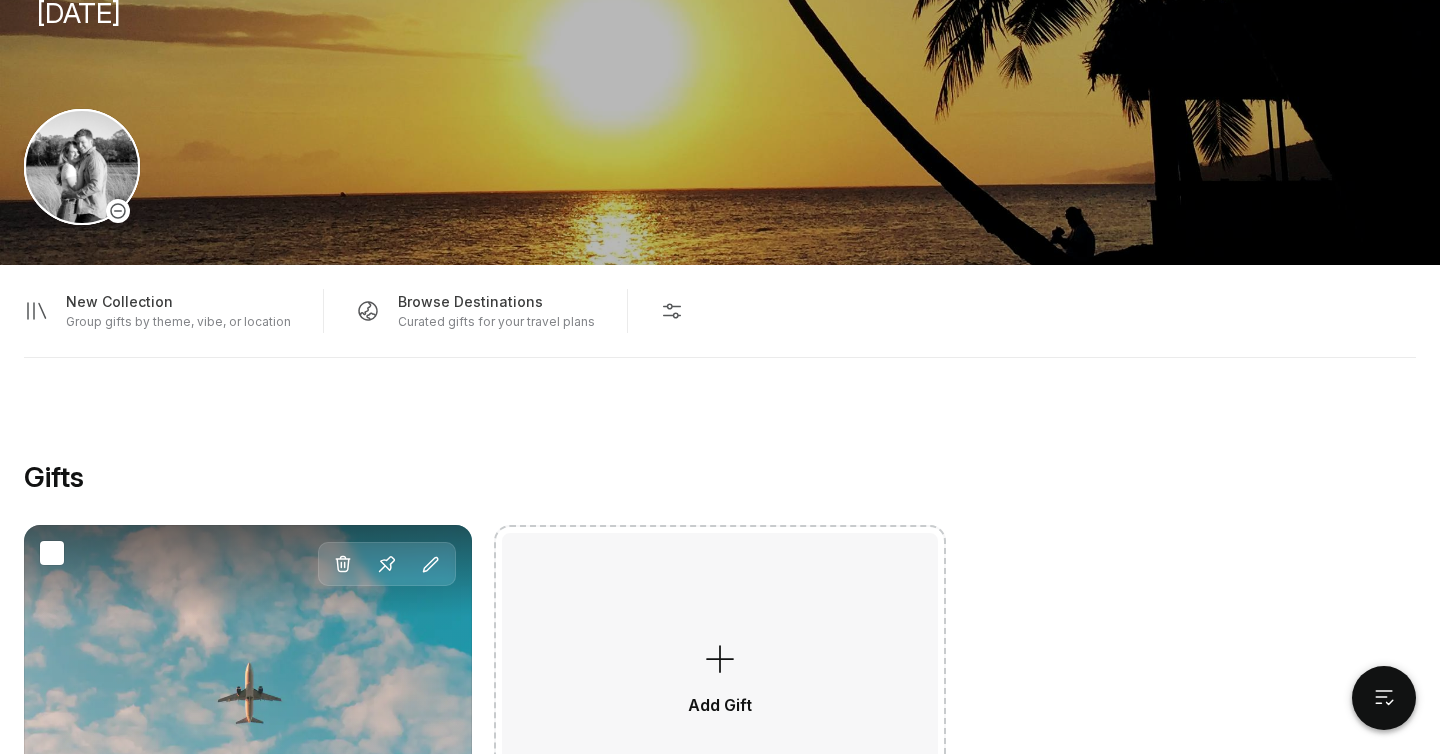 click on "Delete
Pin
Edit" at bounding box center [248, 674] 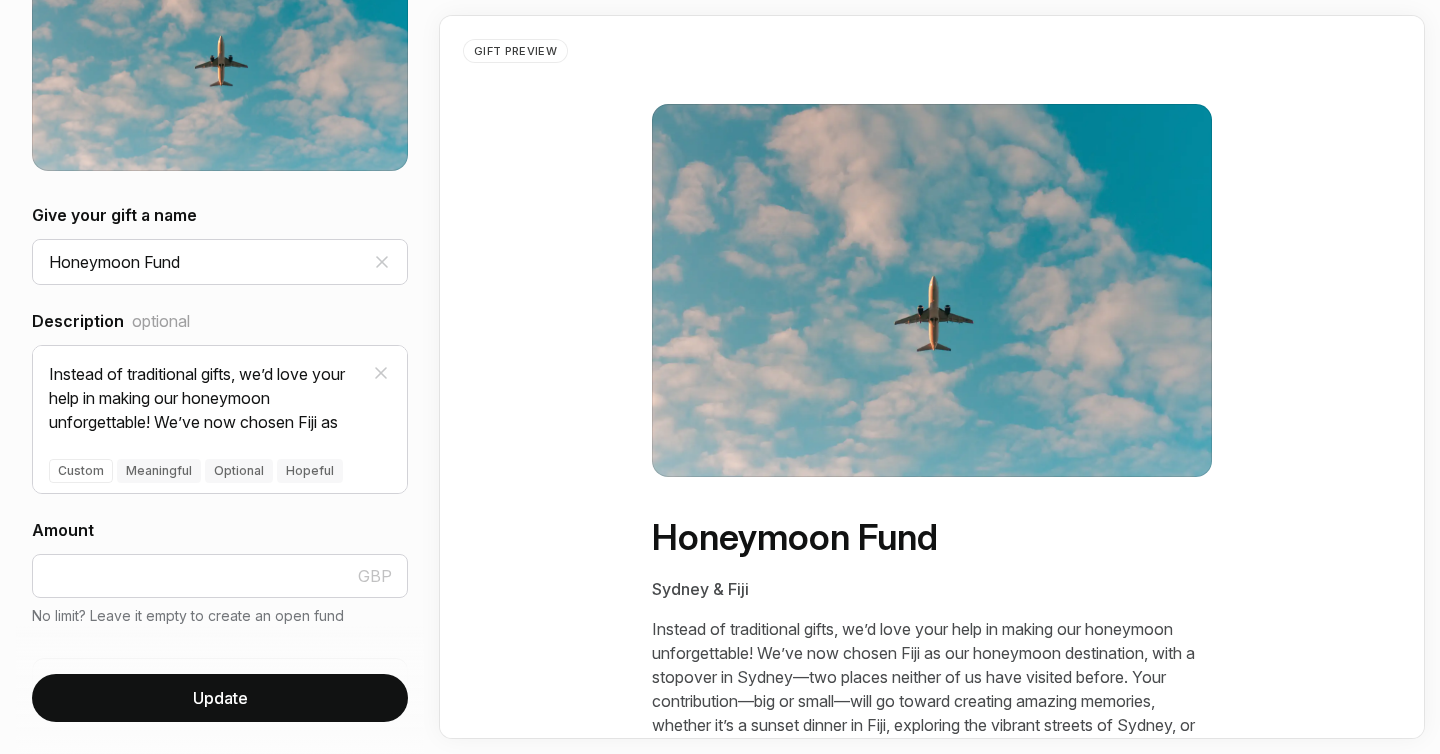 scroll, scrollTop: 278, scrollLeft: 0, axis: vertical 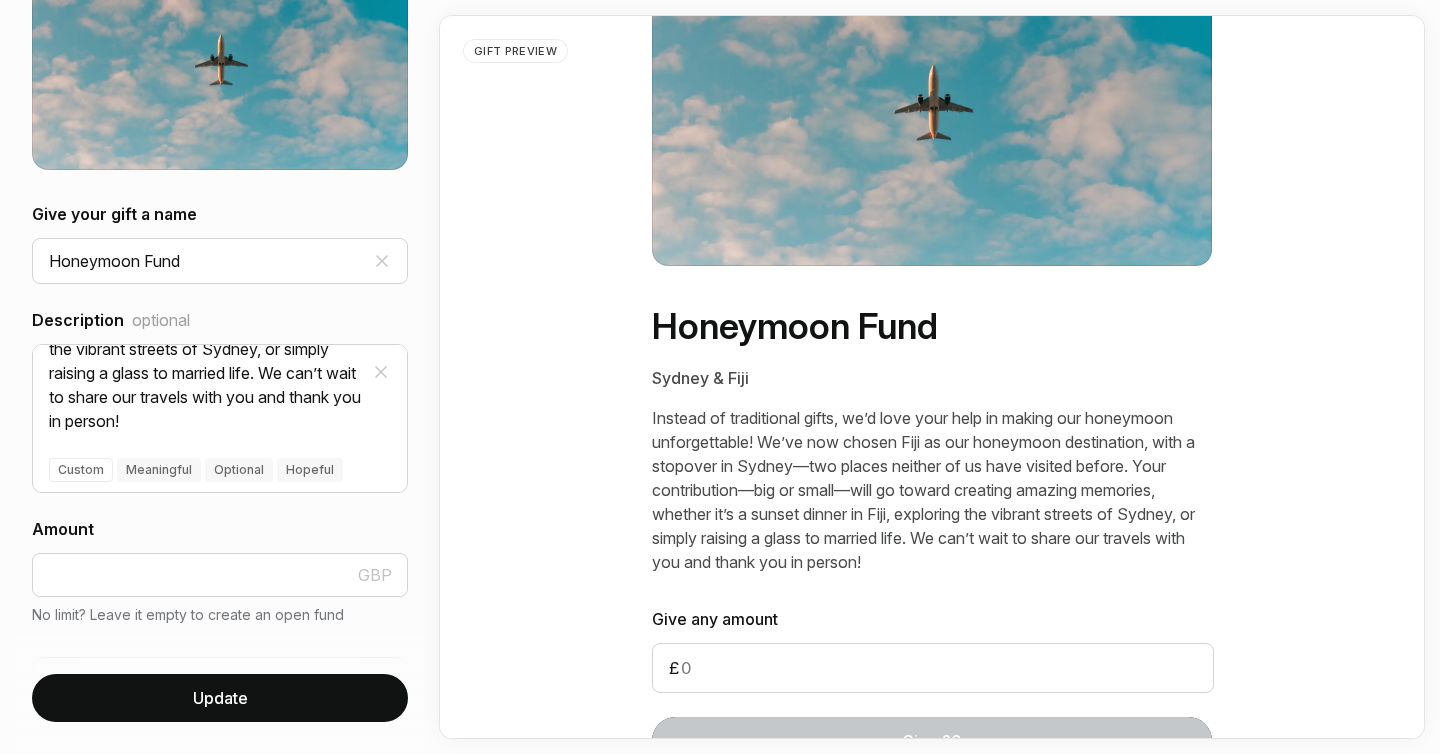 click on "Instead of traditional gifts, we’d love your help in making our honeymoon unforgettable! We’ve now chosen Fiji as our honeymoon destination, with a stopover in Sydney—two places neither of us have visited before.
Your contribution—big or small—will go toward creating amazing memories, whether it’s a sunset dinner in Fiji, exploring the vibrant streets of Sydney, or simply raising a glass to married life. We can’t wait to share our travels with you and thank you in person!" at bounding box center (932, 482) 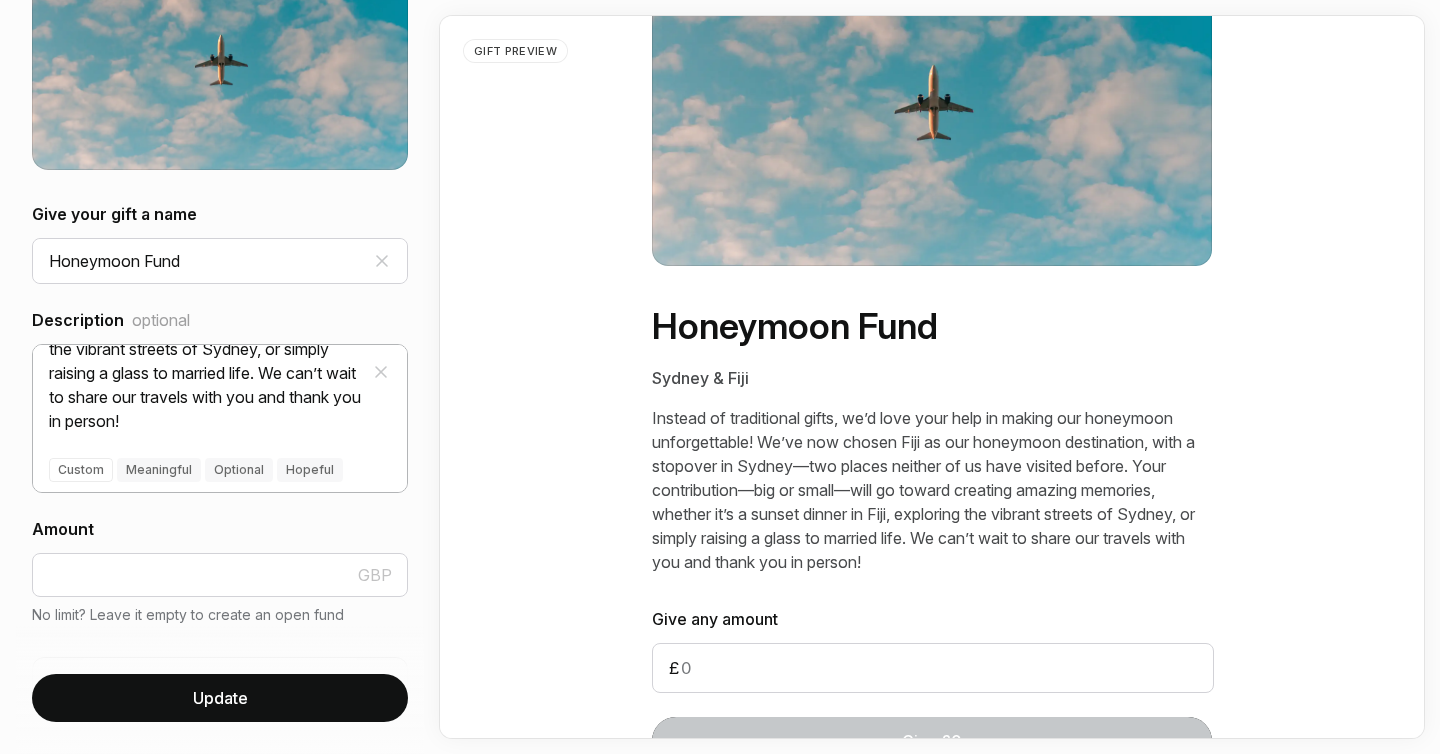 scroll, scrollTop: 305, scrollLeft: 0, axis: vertical 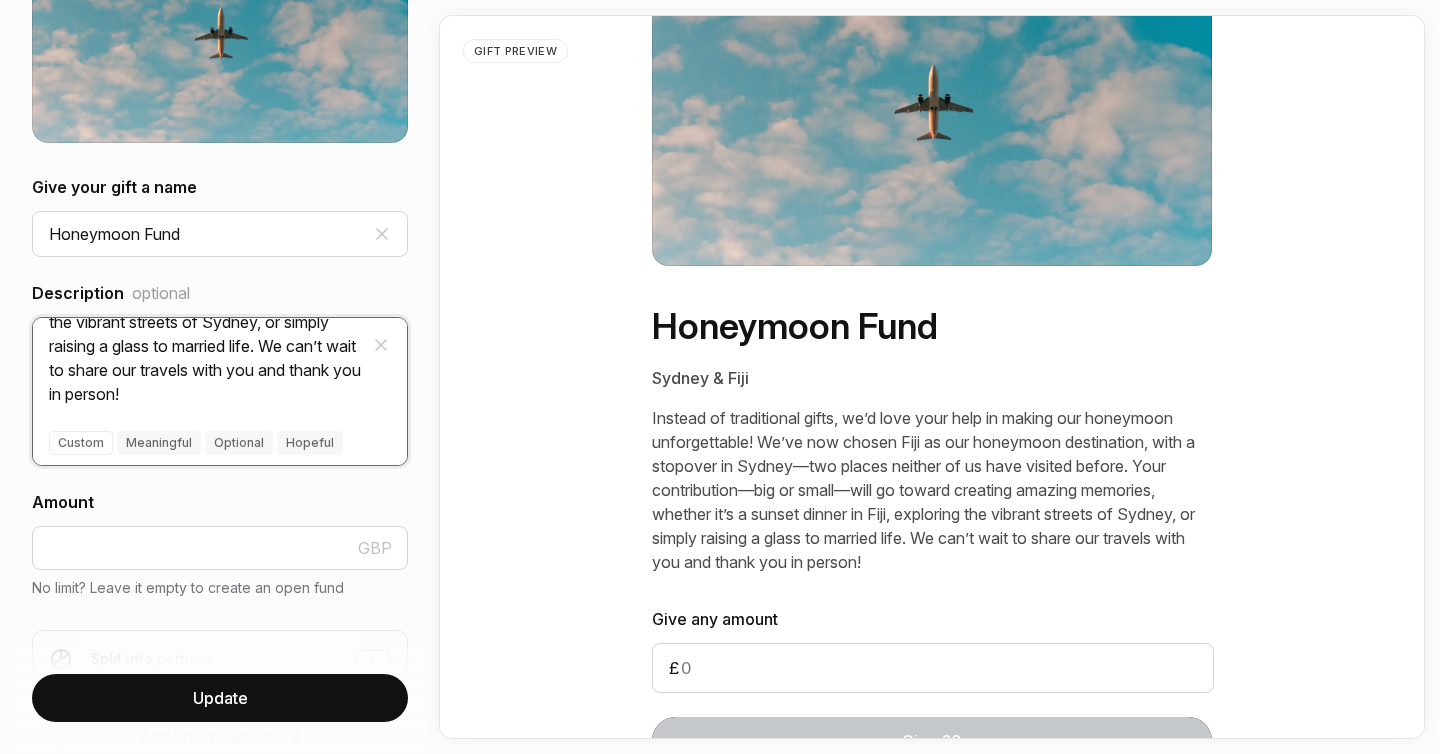 click on "Custom
Meaningful
Optional
Hopeful" at bounding box center [228, 427] 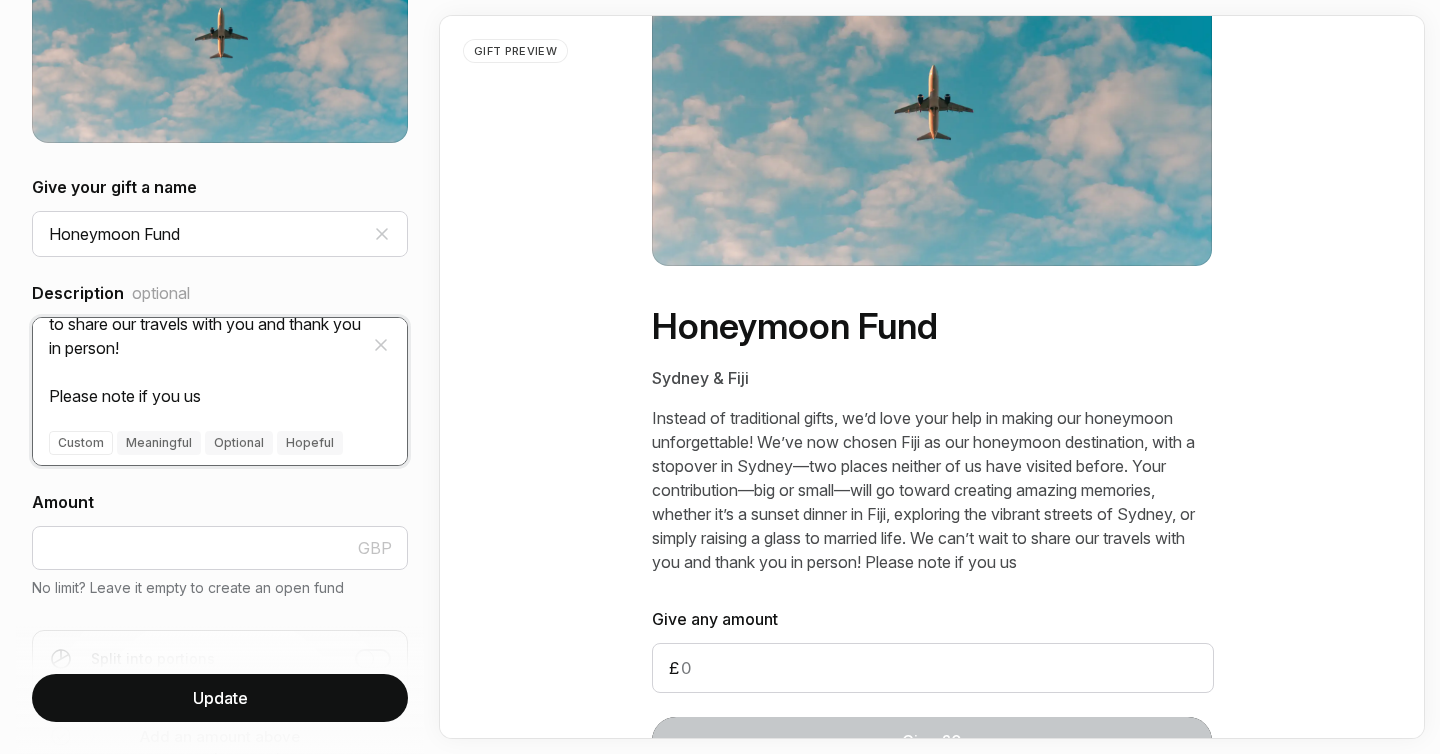 scroll, scrollTop: 312, scrollLeft: 0, axis: vertical 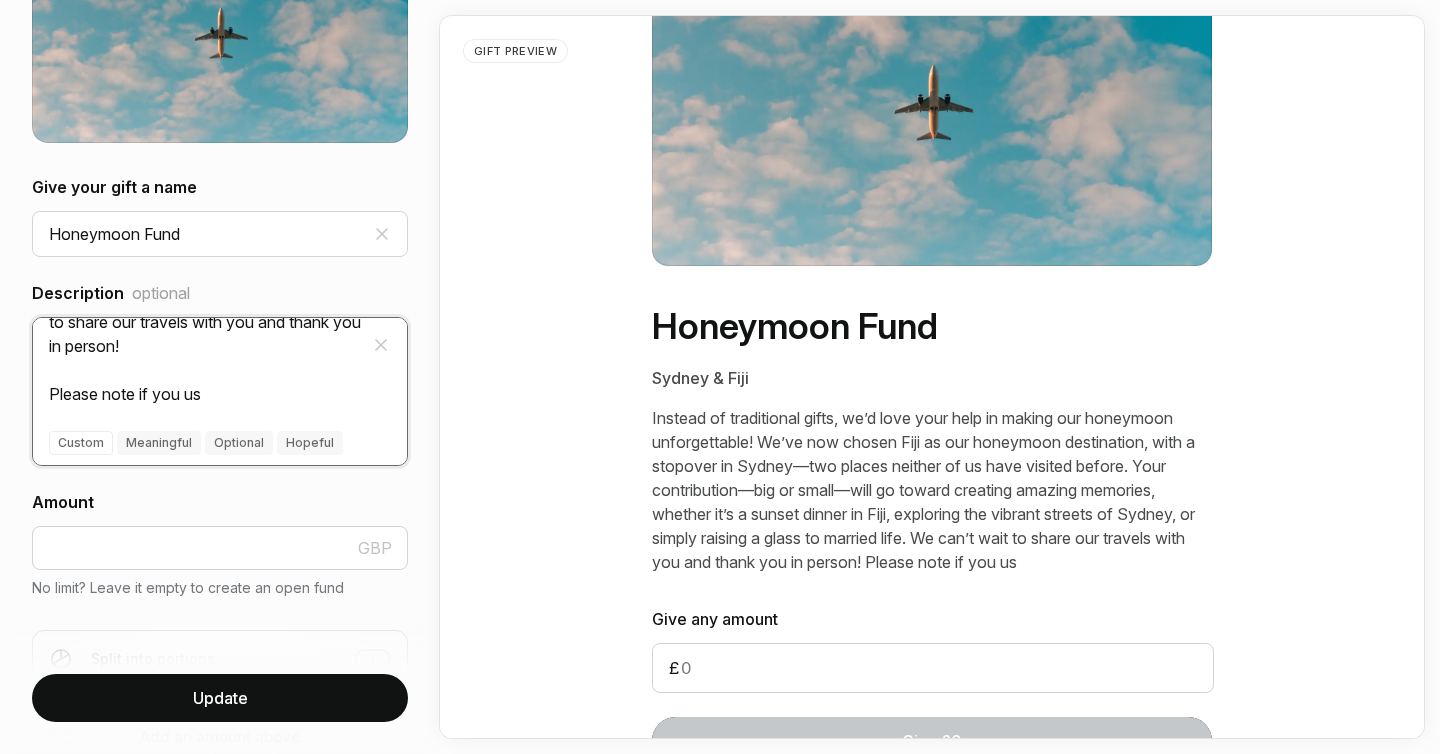 drag, startPoint x: 211, startPoint y: 402, endPoint x: 21, endPoint y: 403, distance: 190.00262 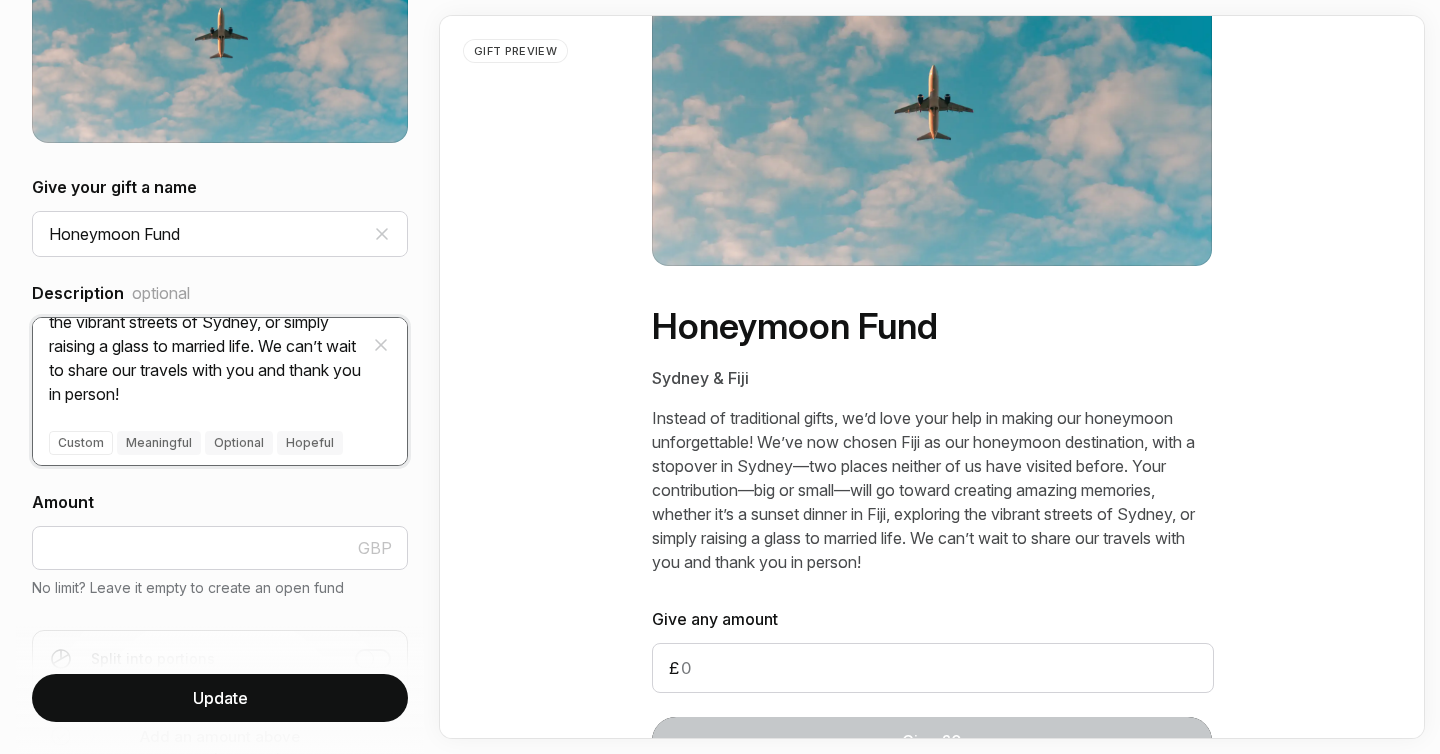 scroll, scrollTop: 264, scrollLeft: 0, axis: vertical 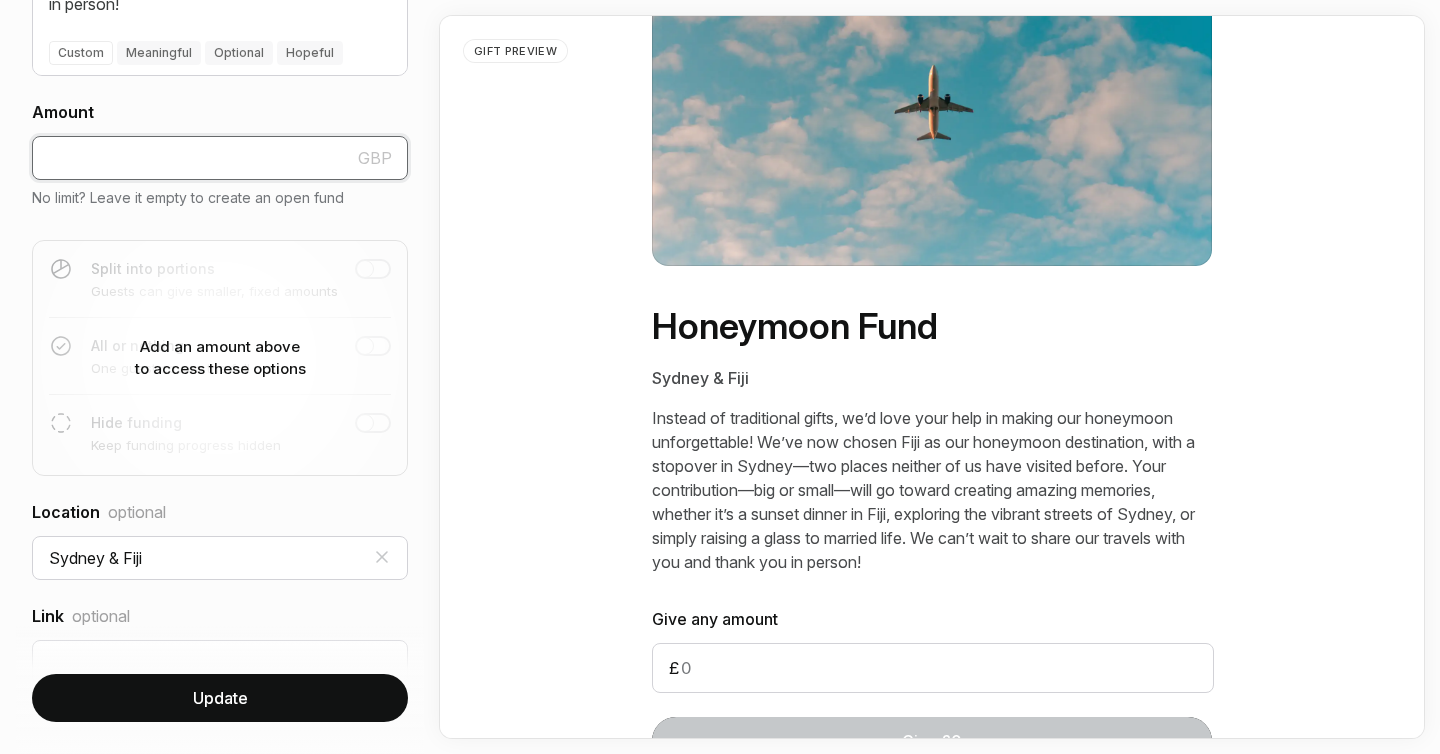 click at bounding box center (220, 158) 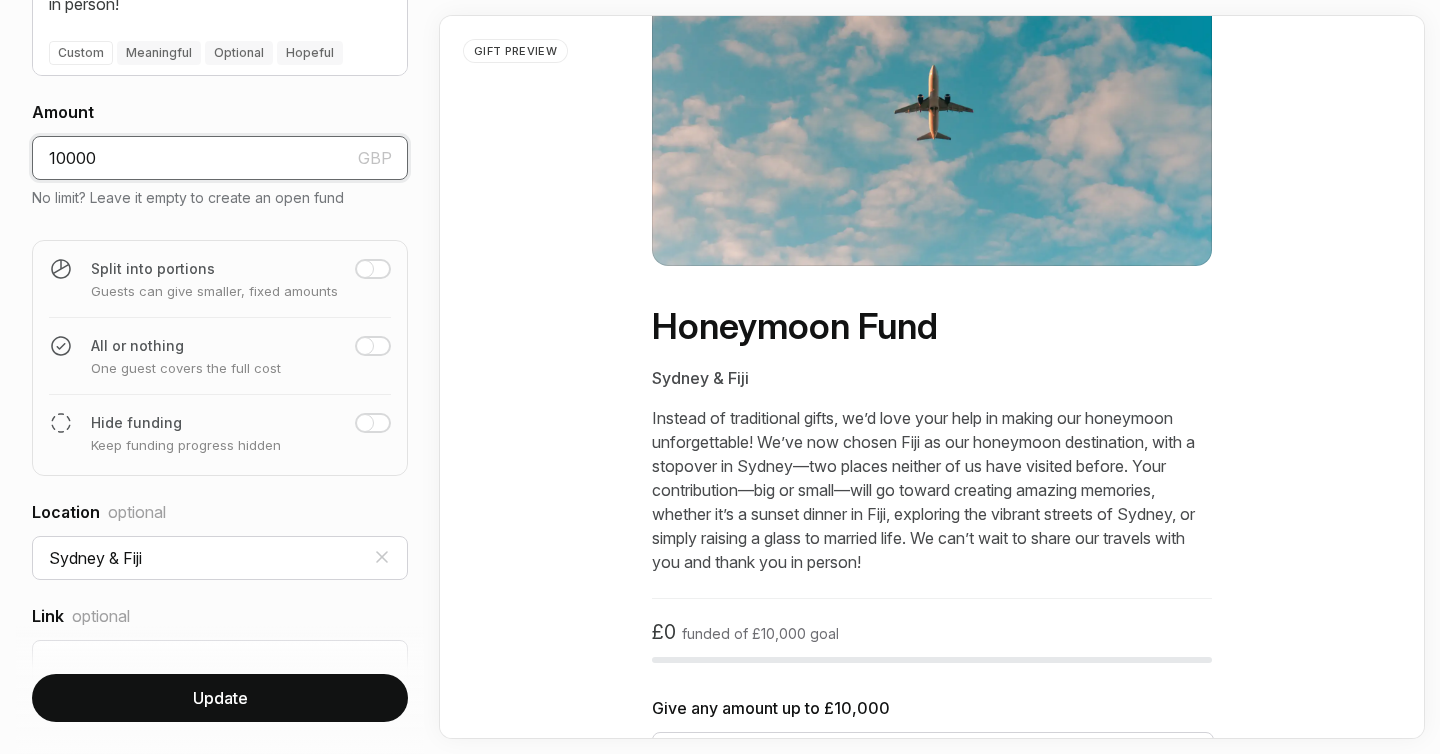 type on "10000" 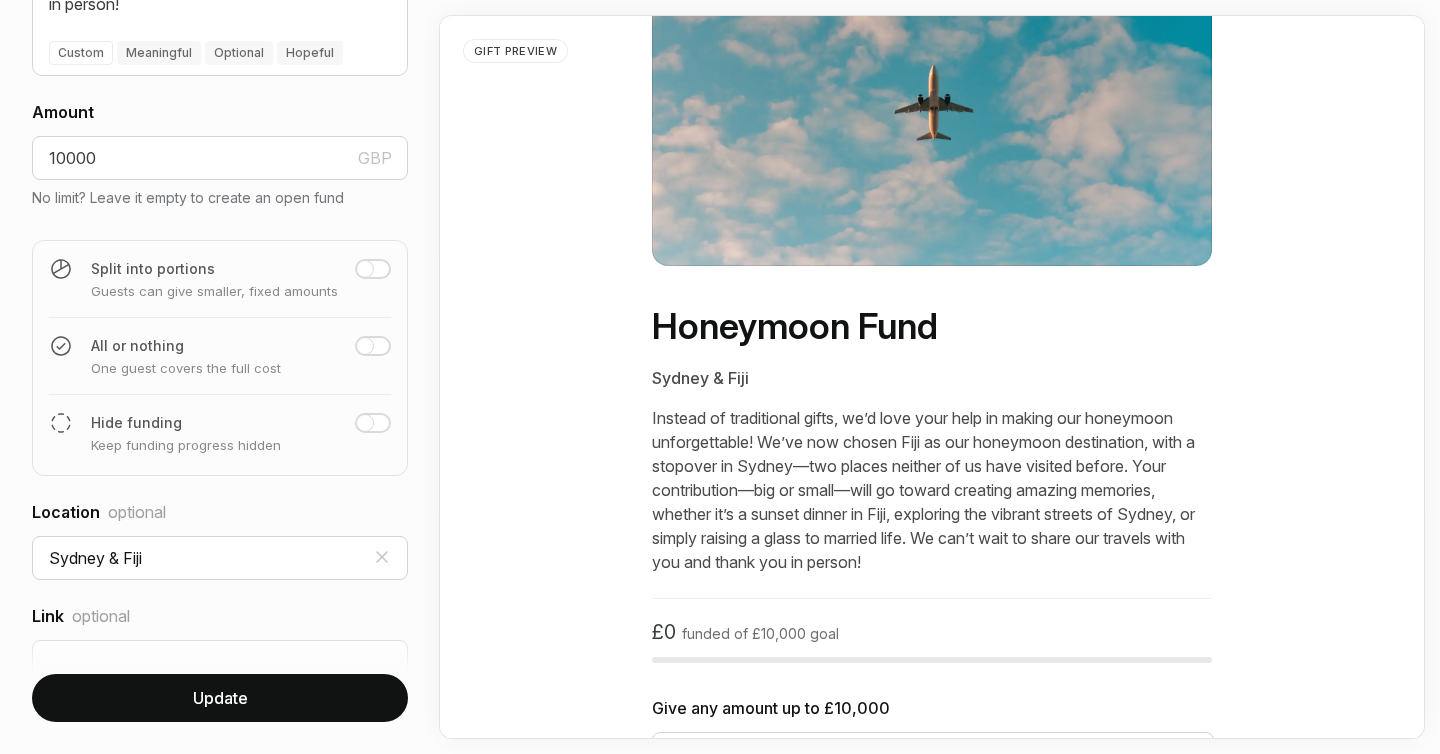 click at bounding box center (373, 423) 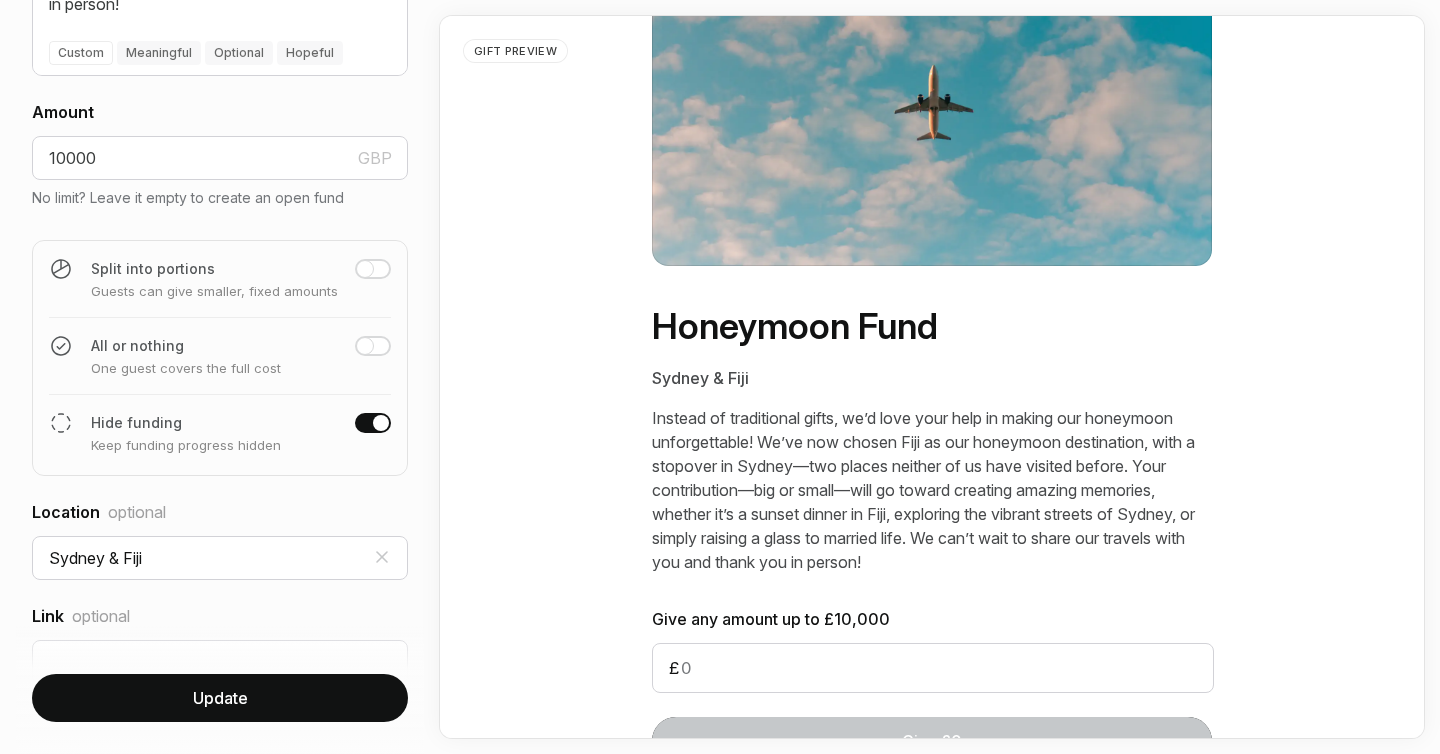 click at bounding box center (381, 423) 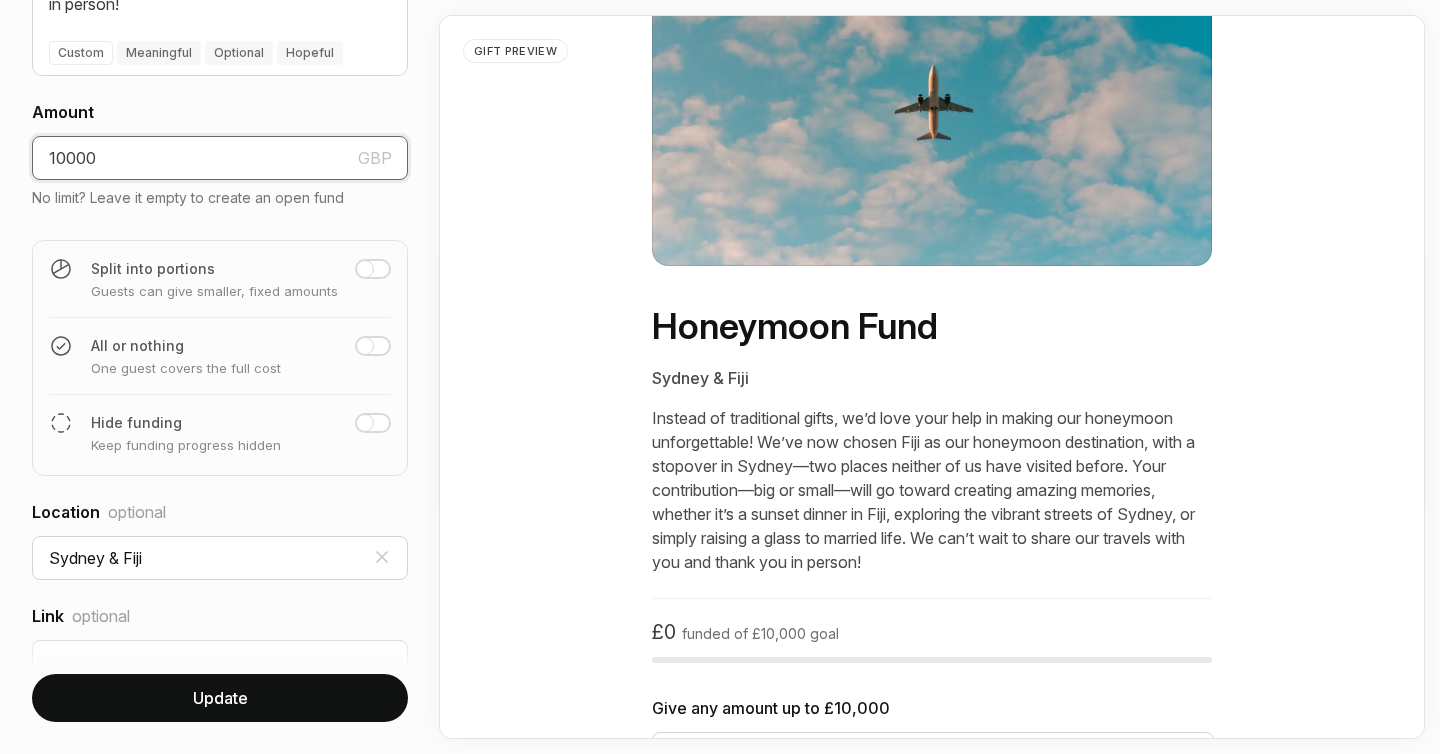 drag, startPoint x: 264, startPoint y: 169, endPoint x: 44, endPoint y: 170, distance: 220.00227 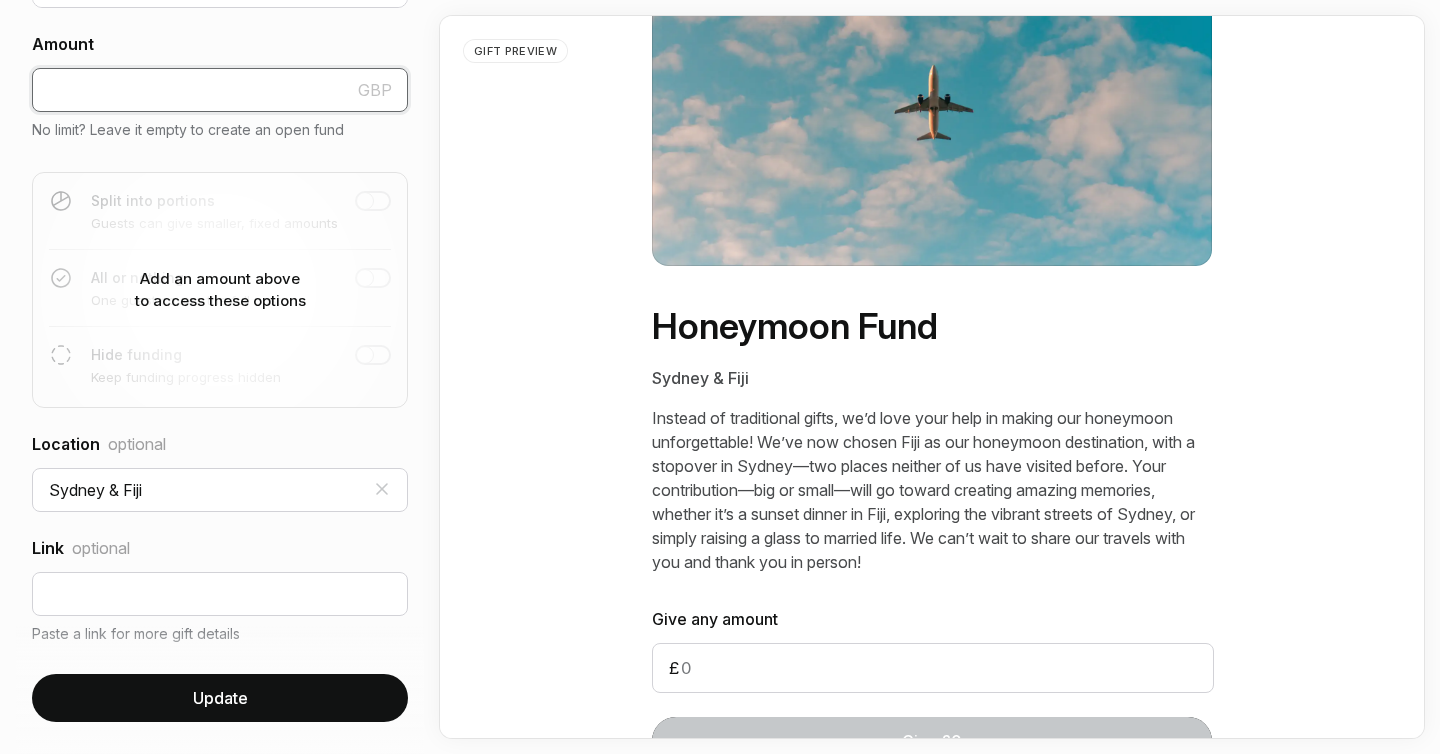 scroll, scrollTop: 765, scrollLeft: 0, axis: vertical 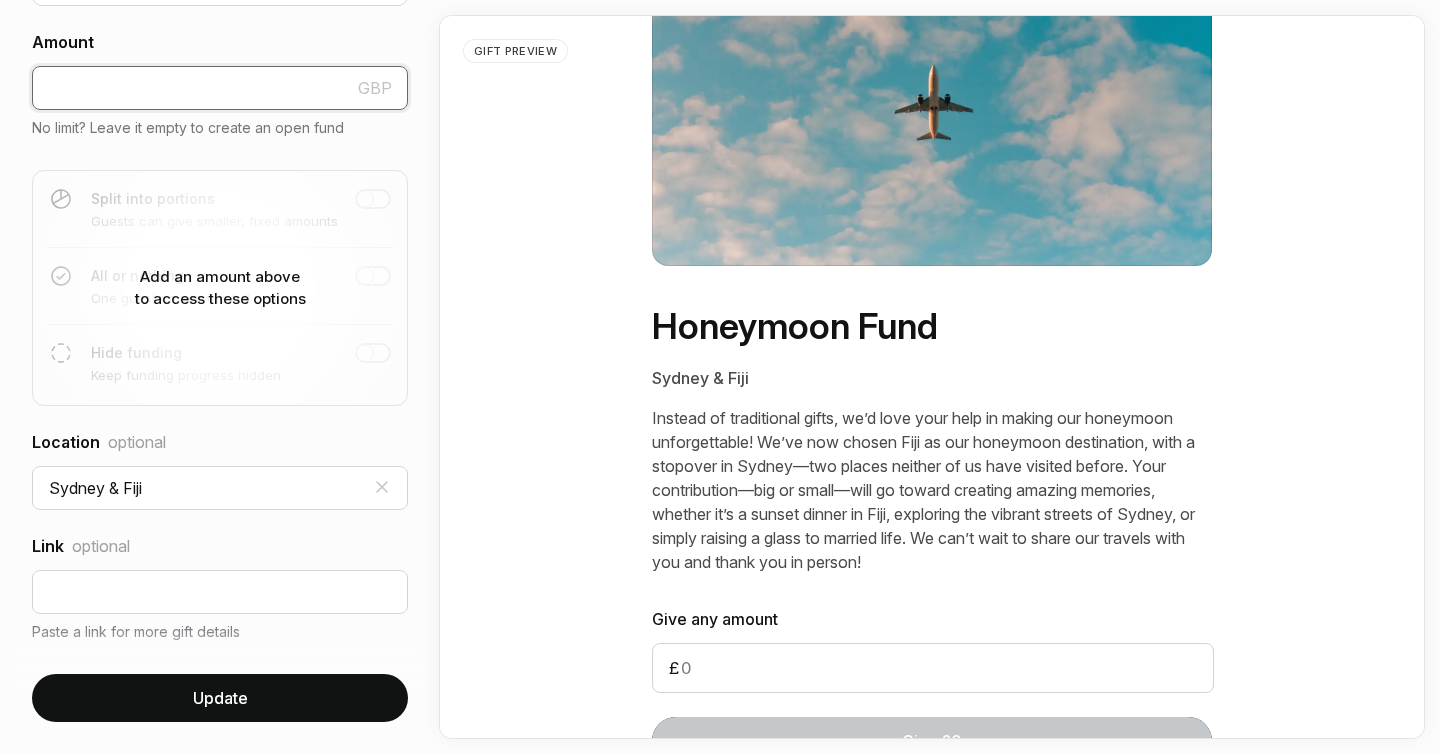 type 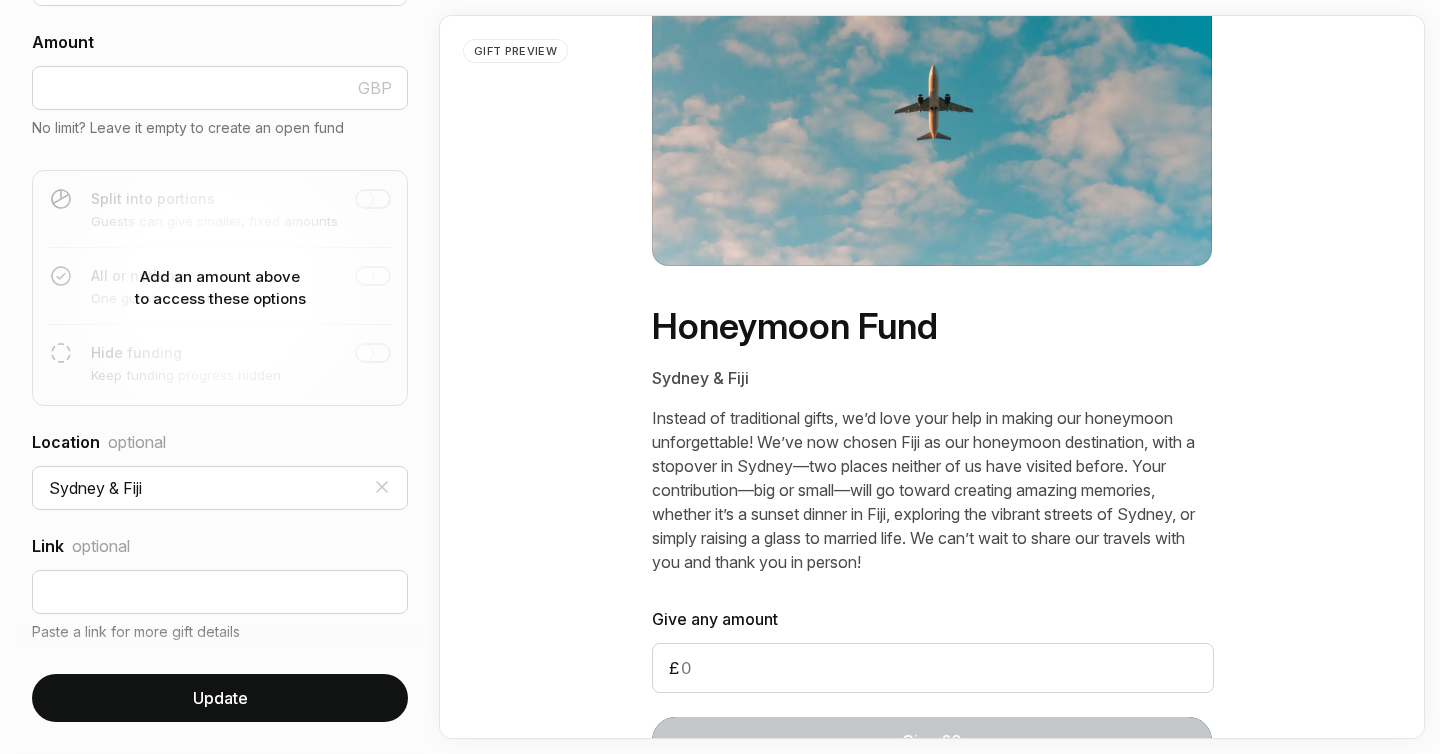 click on "Update" at bounding box center (220, 698) 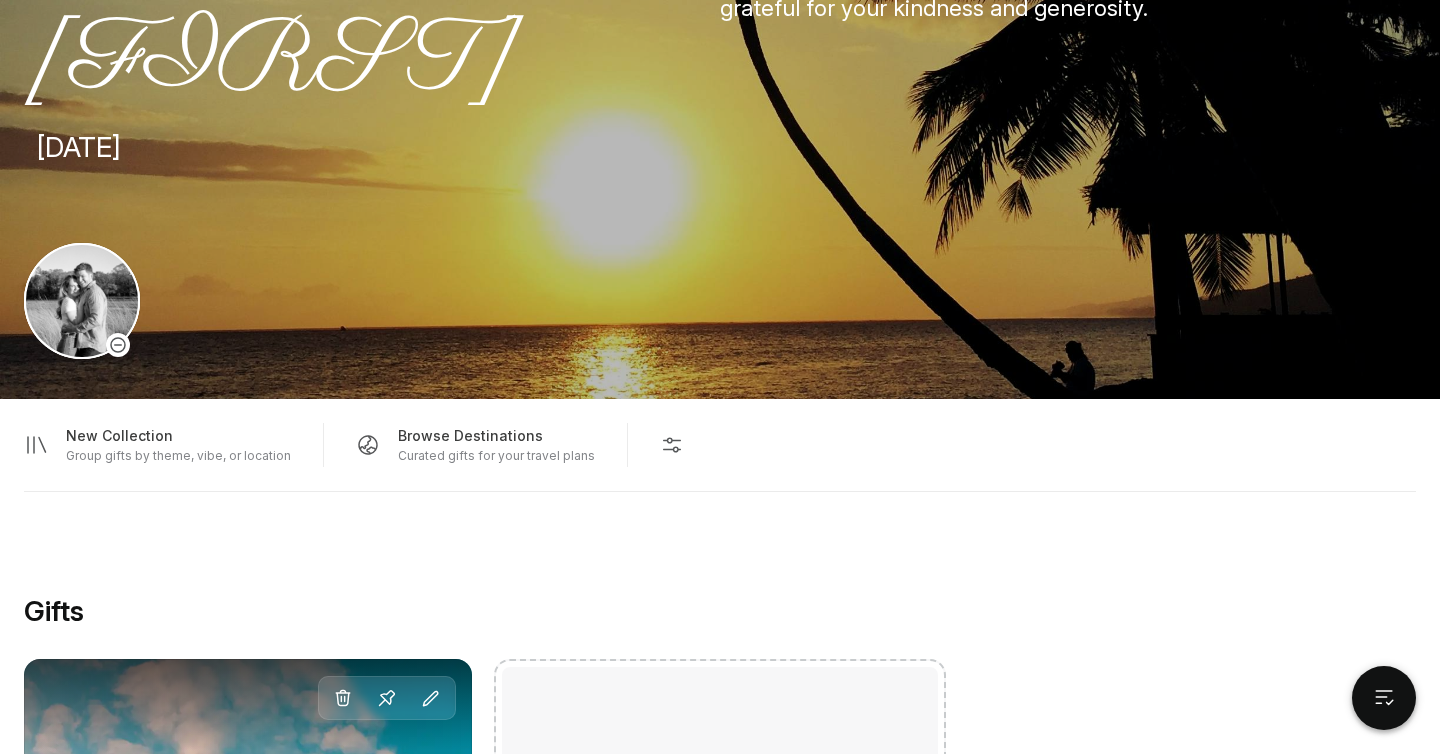 scroll, scrollTop: 498, scrollLeft: 0, axis: vertical 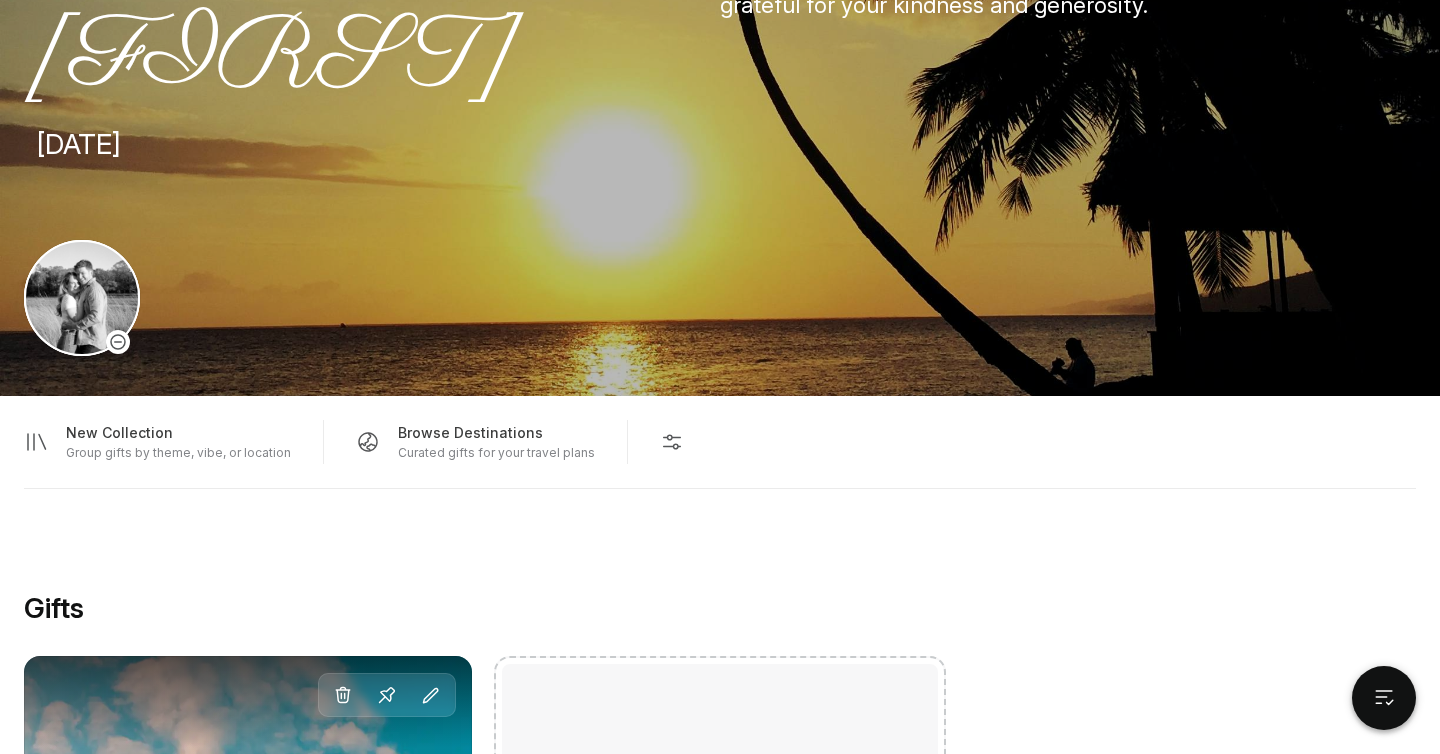 click on "Group gifts by theme, vibe, or location" at bounding box center (178, 453) 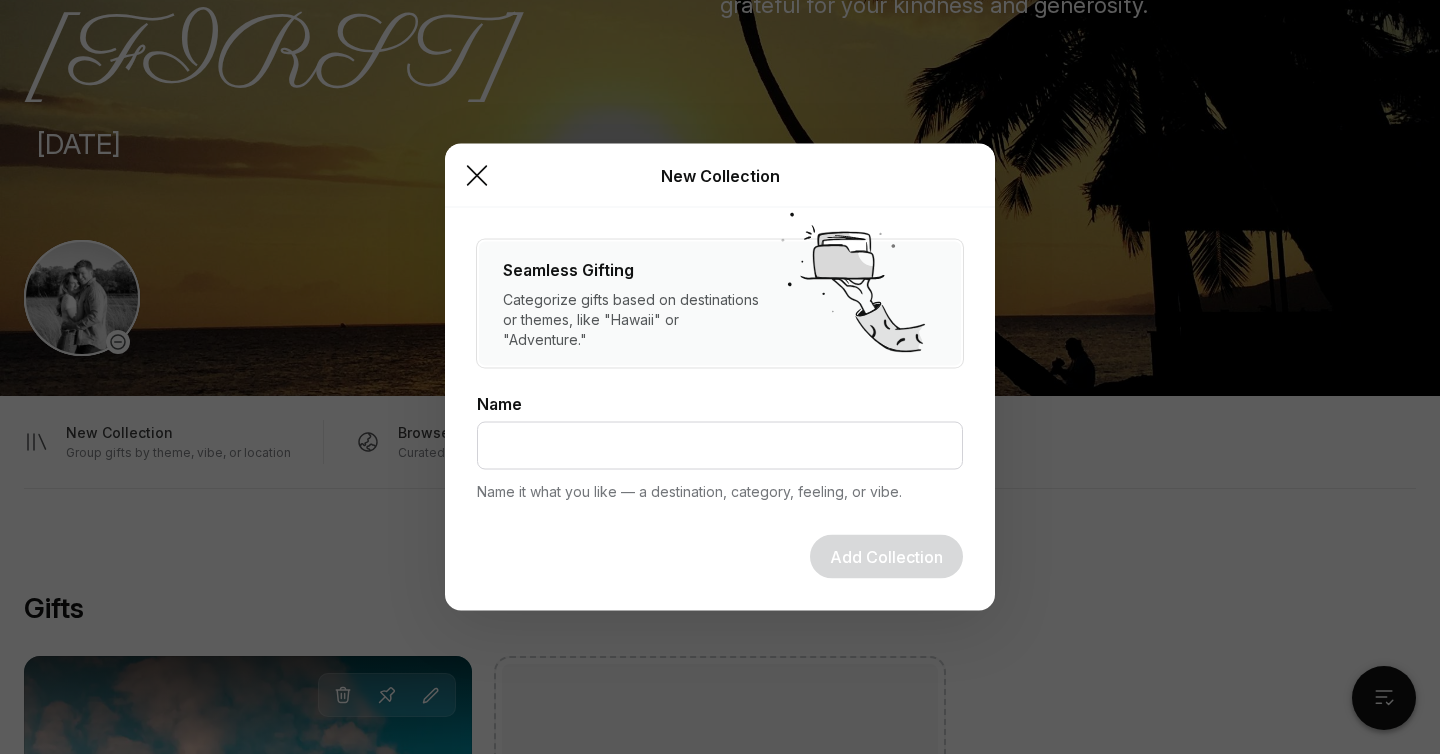 drag, startPoint x: 483, startPoint y: 177, endPoint x: 480, endPoint y: 223, distance: 46.09772 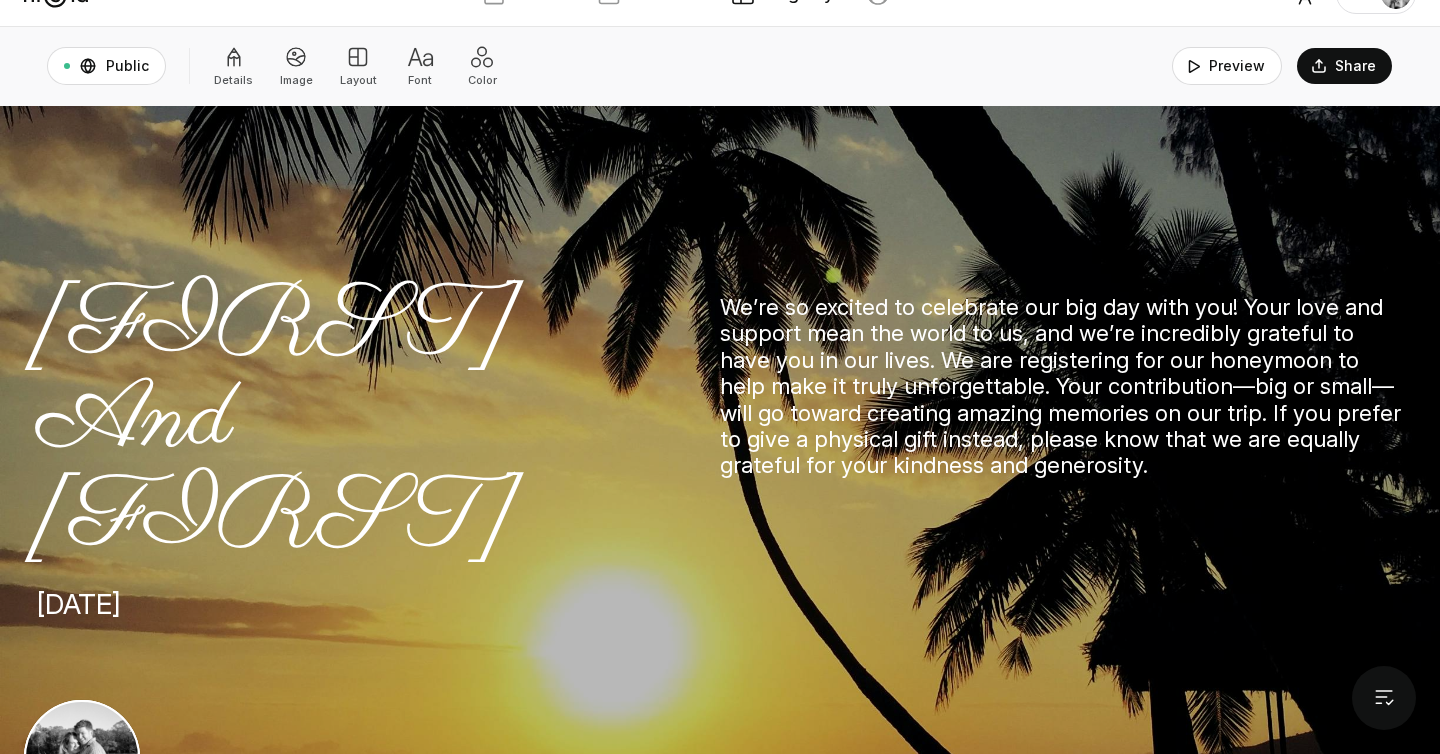 scroll, scrollTop: 0, scrollLeft: 0, axis: both 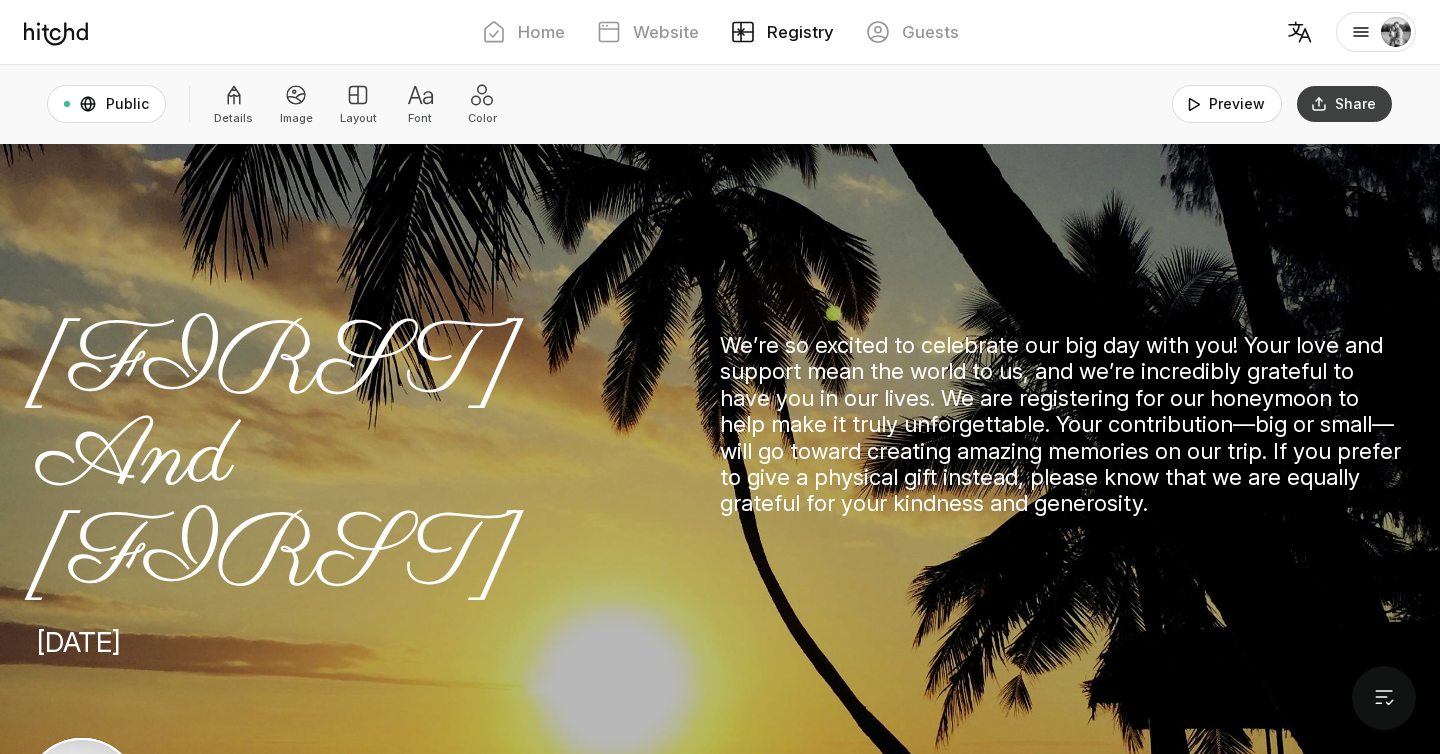 click on "Share" at bounding box center (1344, 104) 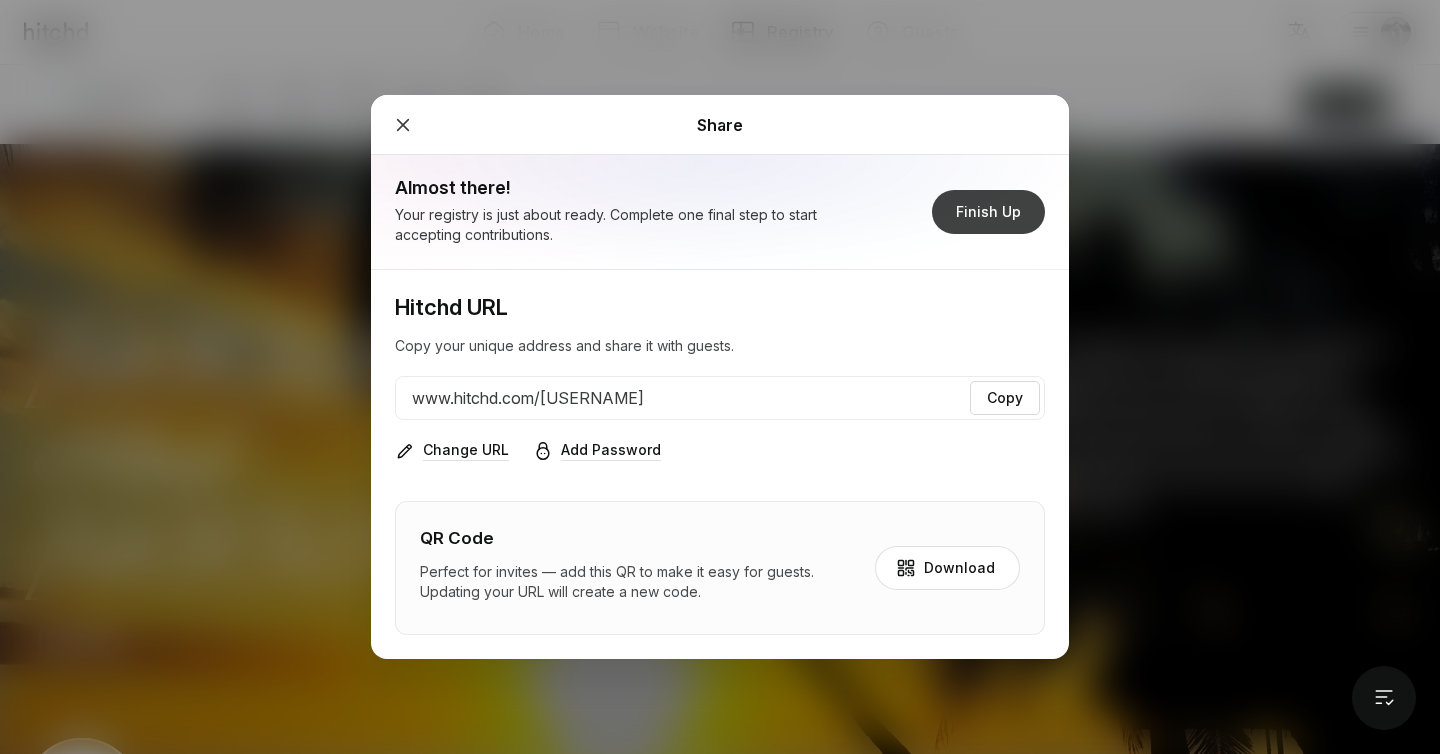 click on "Finish Up" at bounding box center [988, 212] 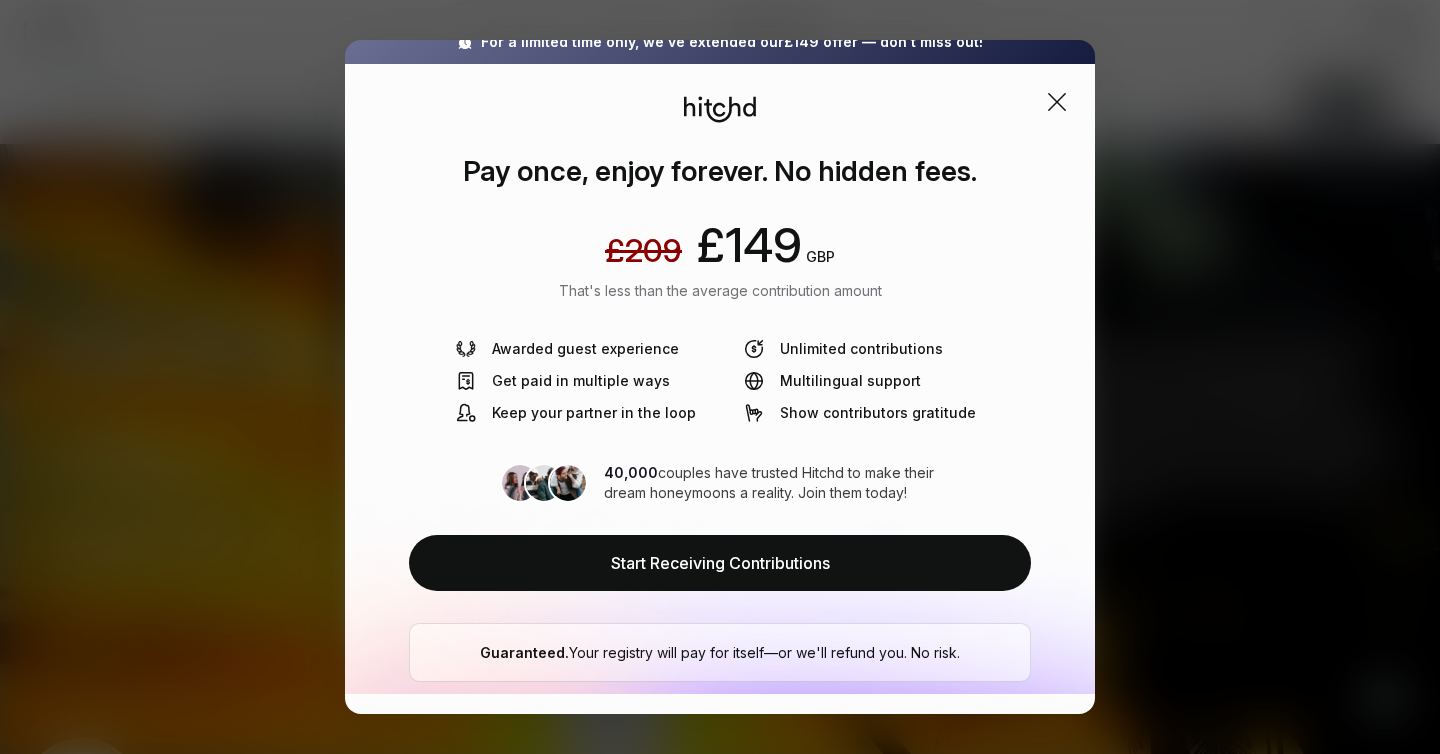 scroll, scrollTop: 15, scrollLeft: 0, axis: vertical 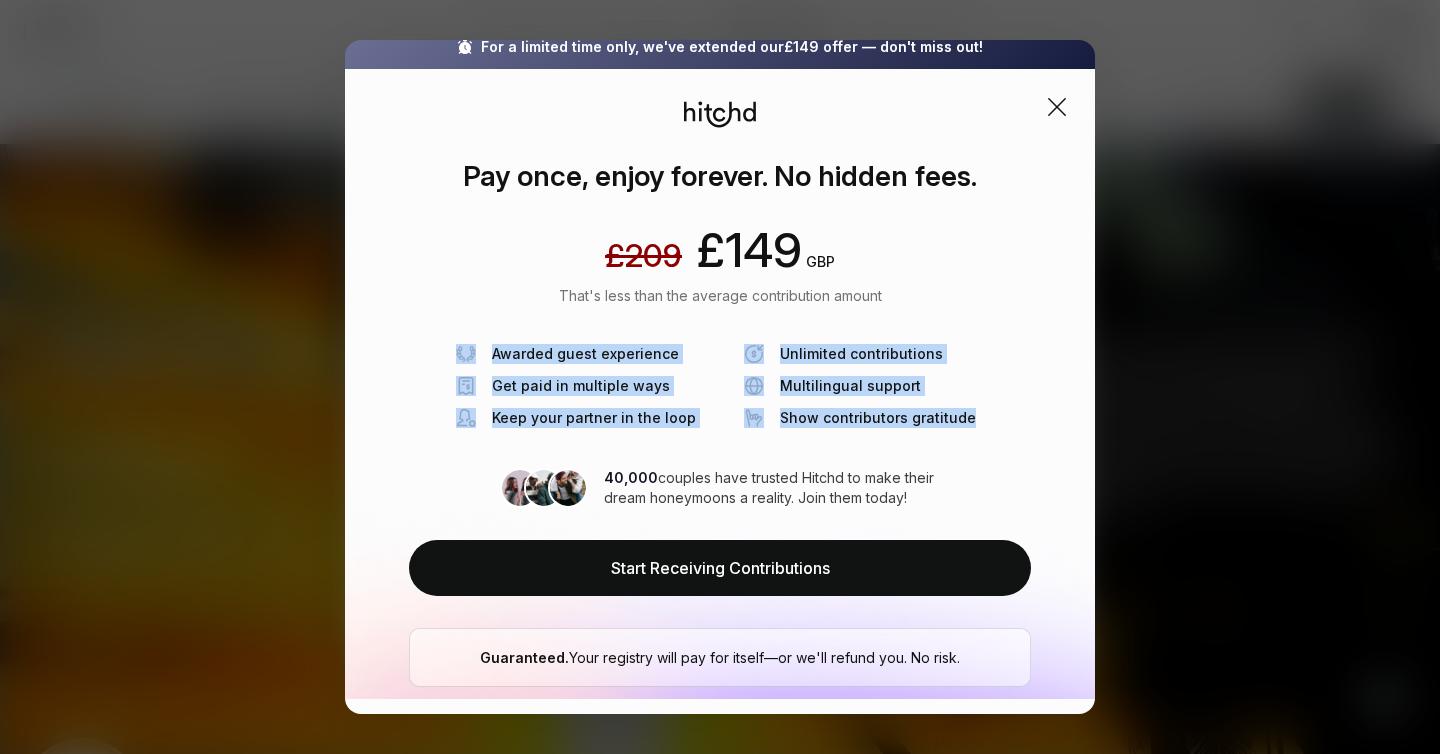 drag, startPoint x: 965, startPoint y: 418, endPoint x: 611, endPoint y: 282, distance: 379.22552 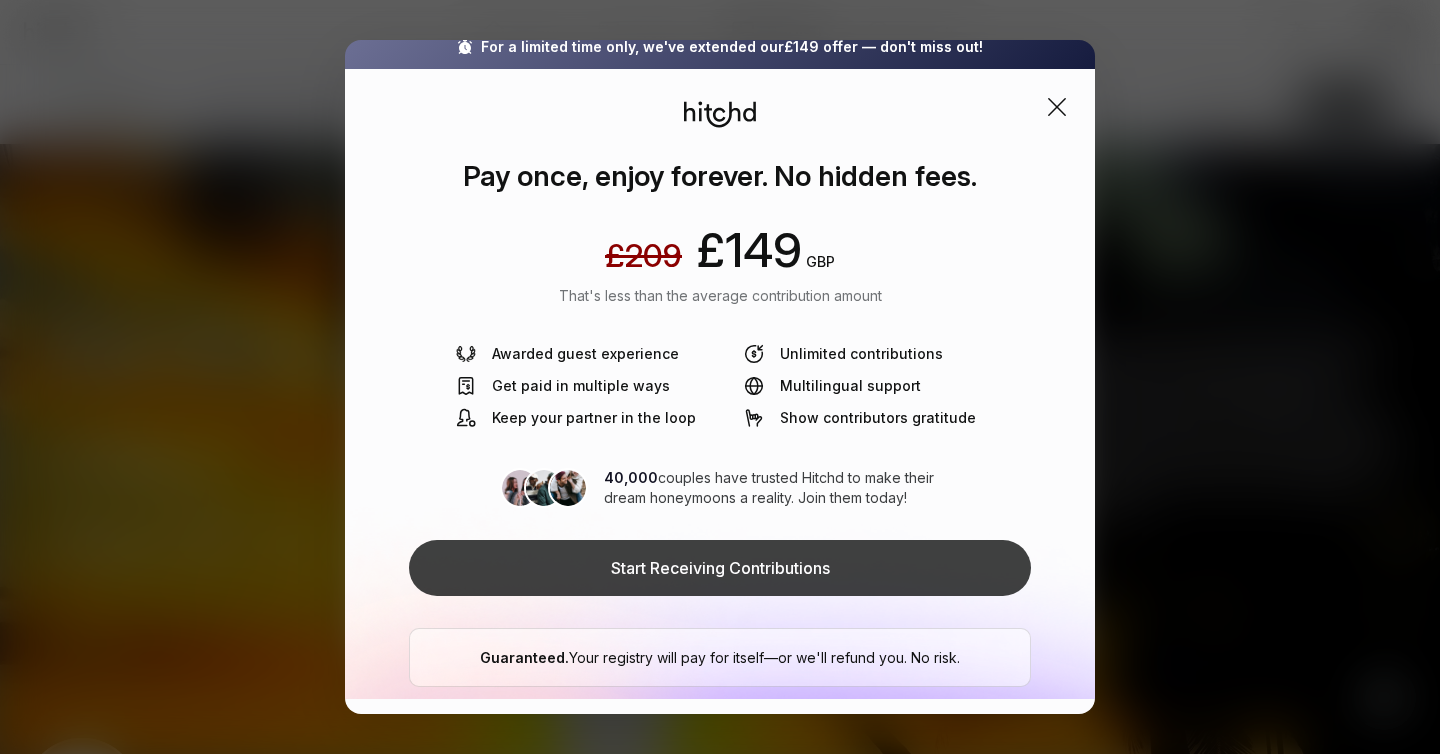 click on "Start Receiving Contributions" at bounding box center (720, 568) 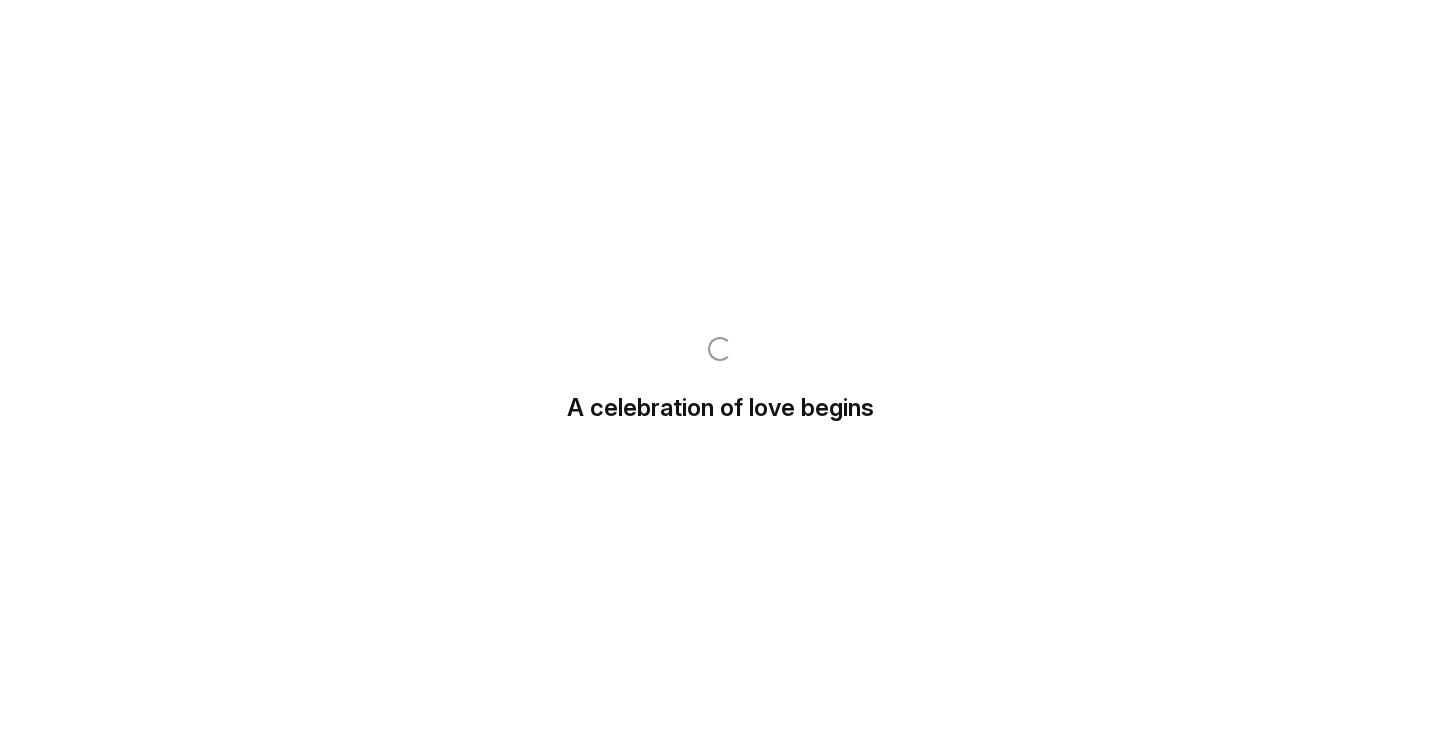 scroll, scrollTop: 0, scrollLeft: 0, axis: both 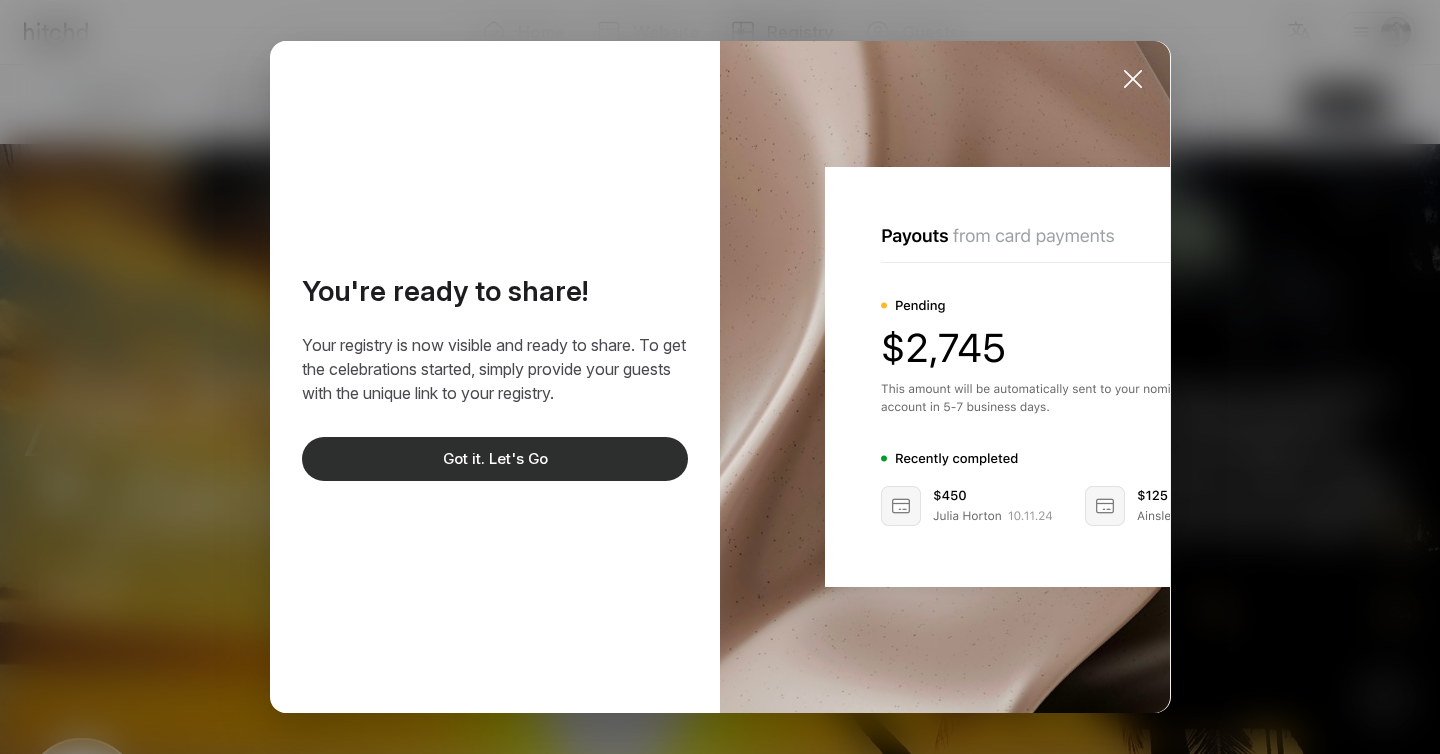 click on "Got it. Let's Go" at bounding box center [495, 459] 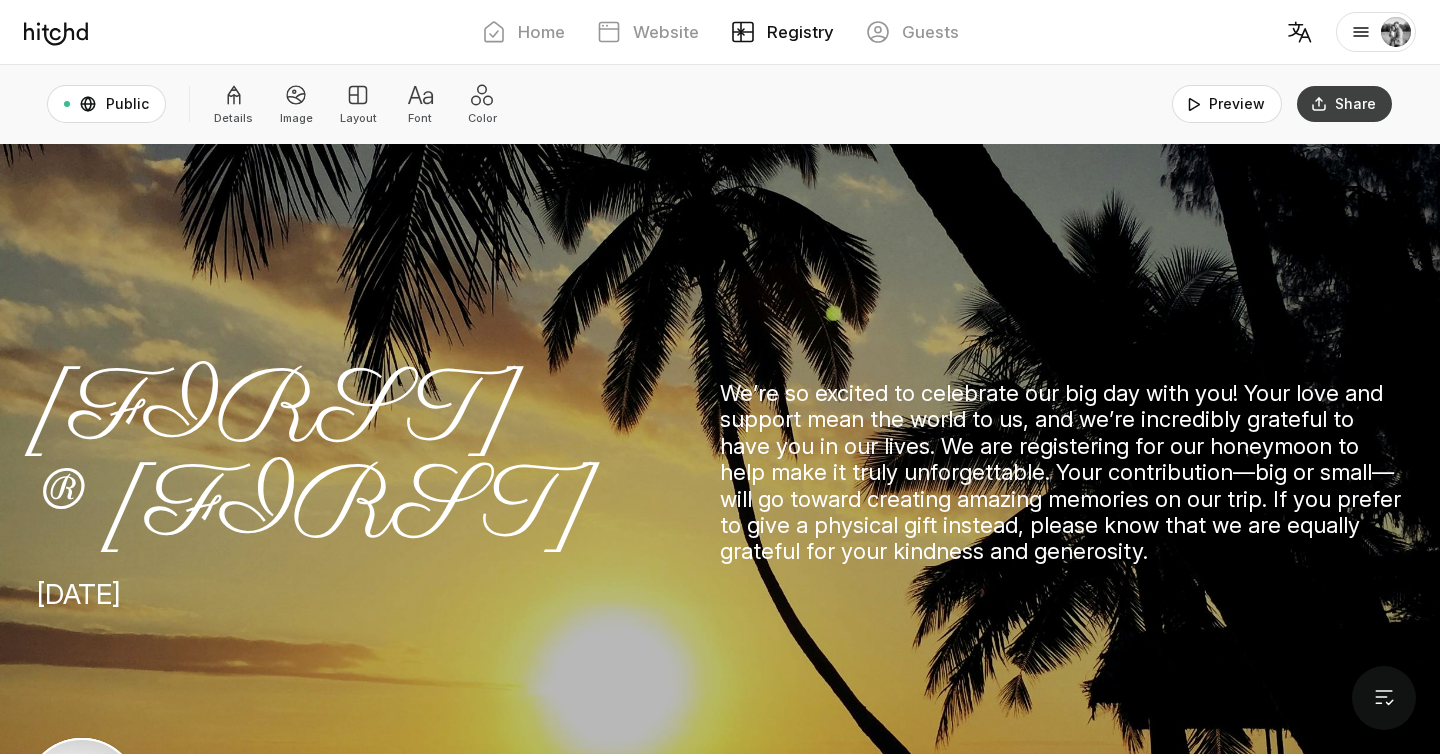click on "Share" at bounding box center [1344, 104] 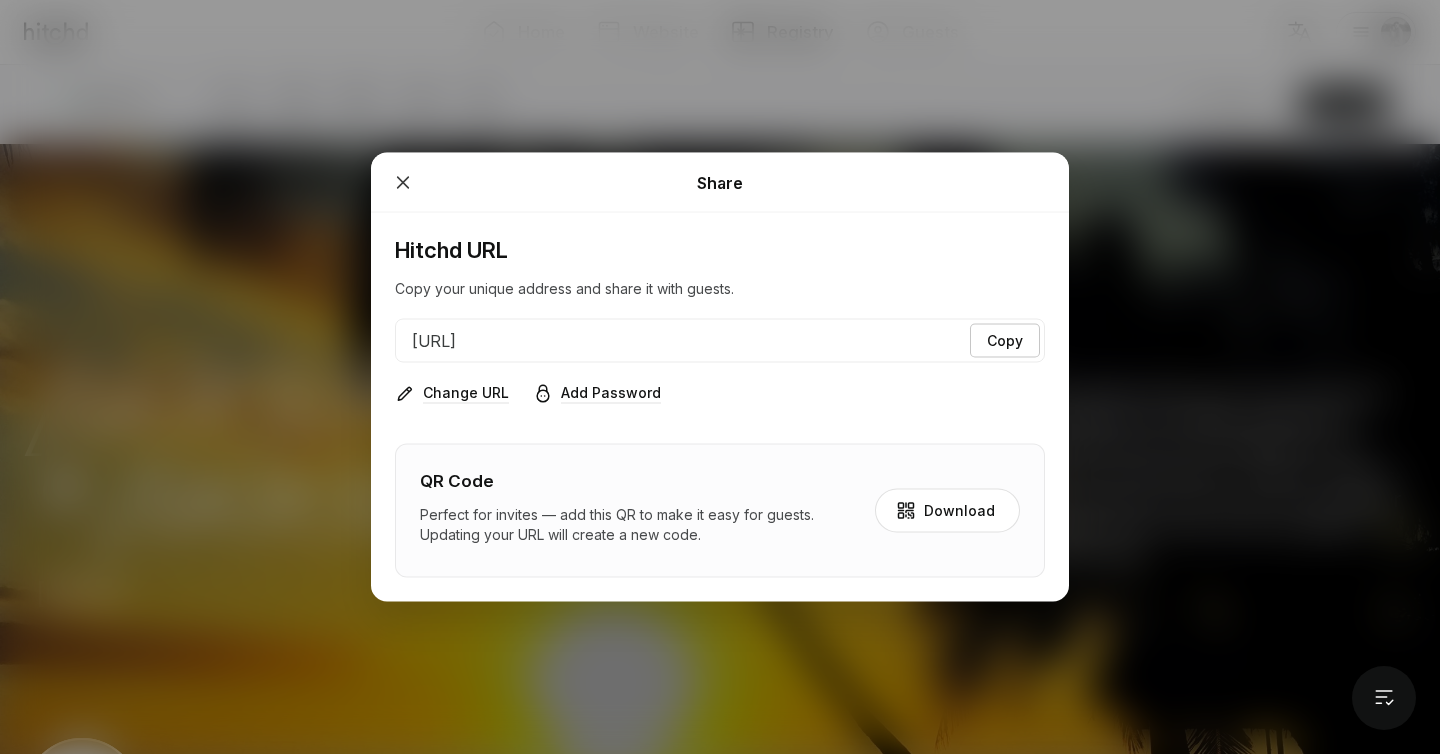 click on "Copy" at bounding box center (1005, 341) 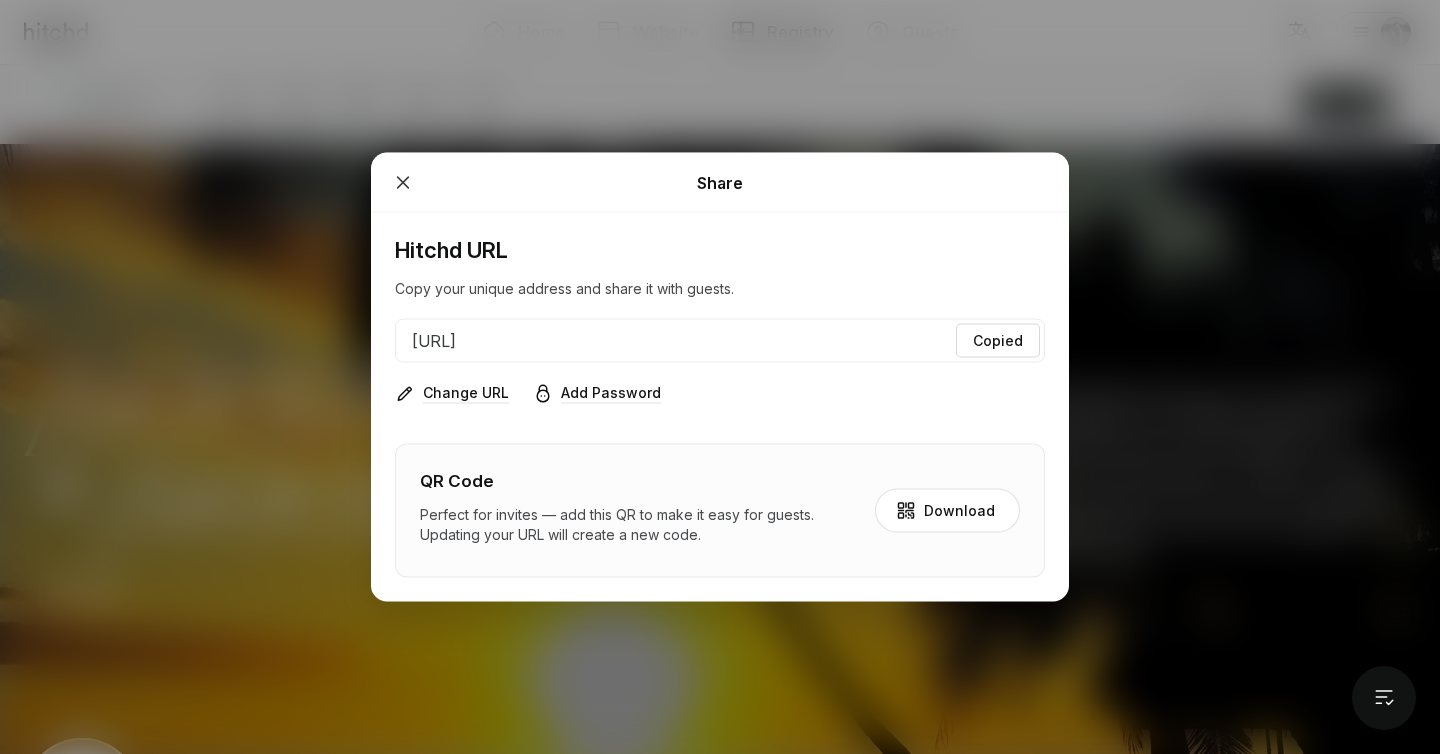 click at bounding box center [403, 183] 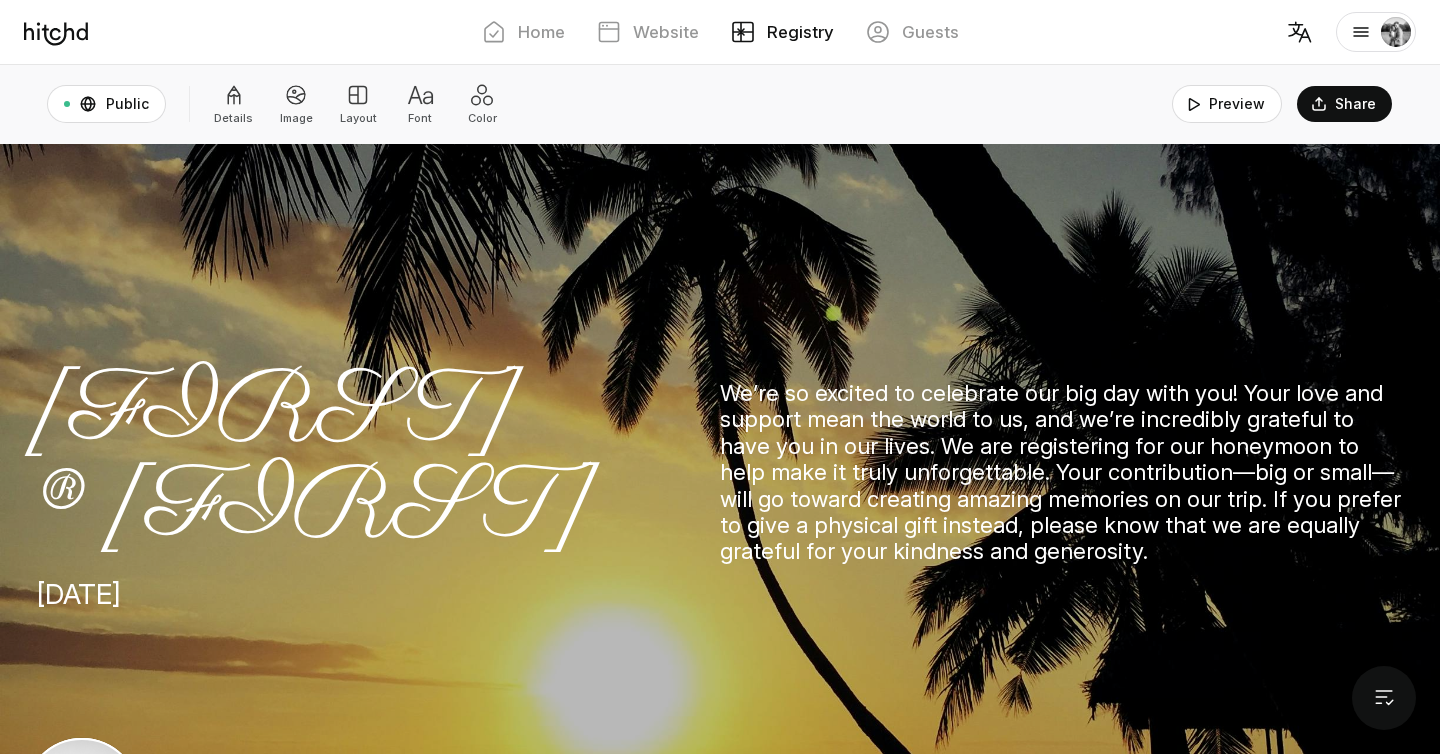 click on "Details" at bounding box center [233, 118] 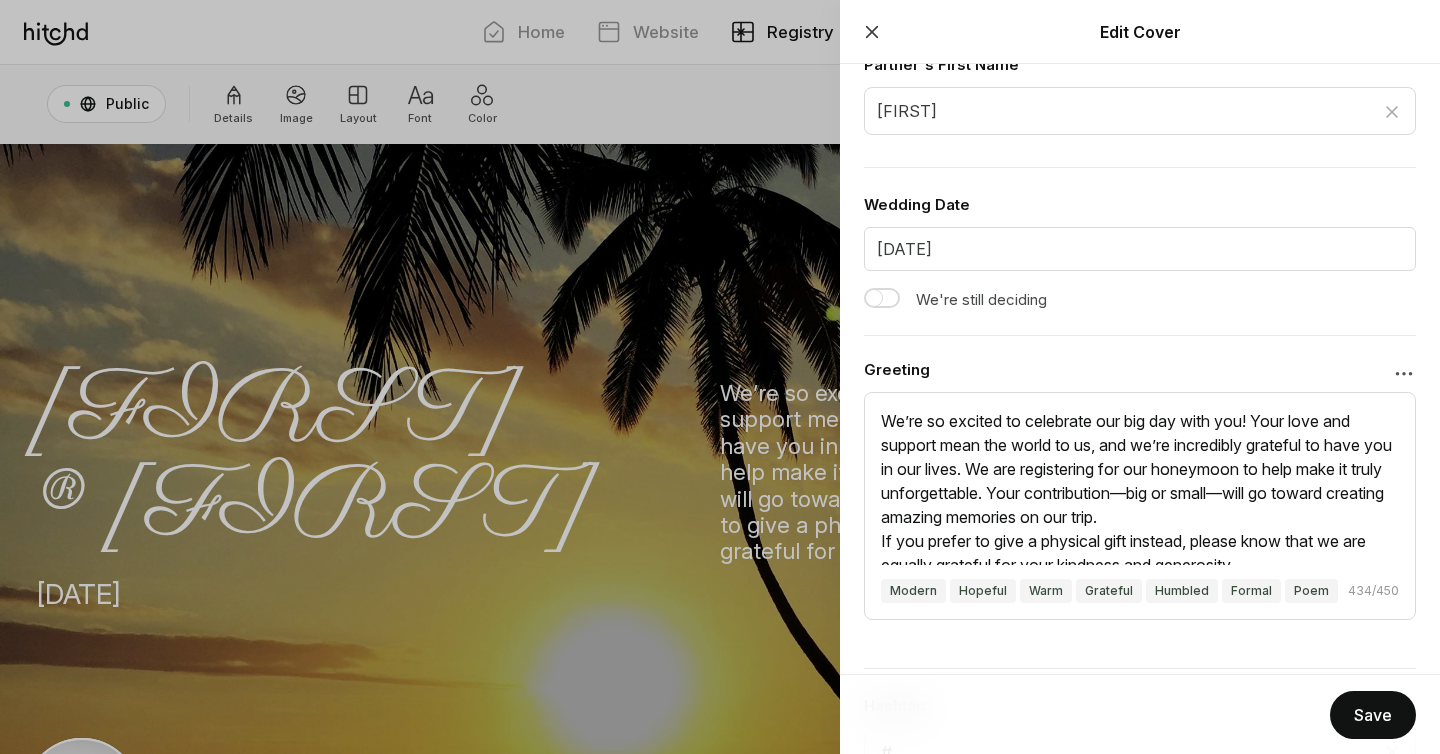 scroll, scrollTop: 231, scrollLeft: 0, axis: vertical 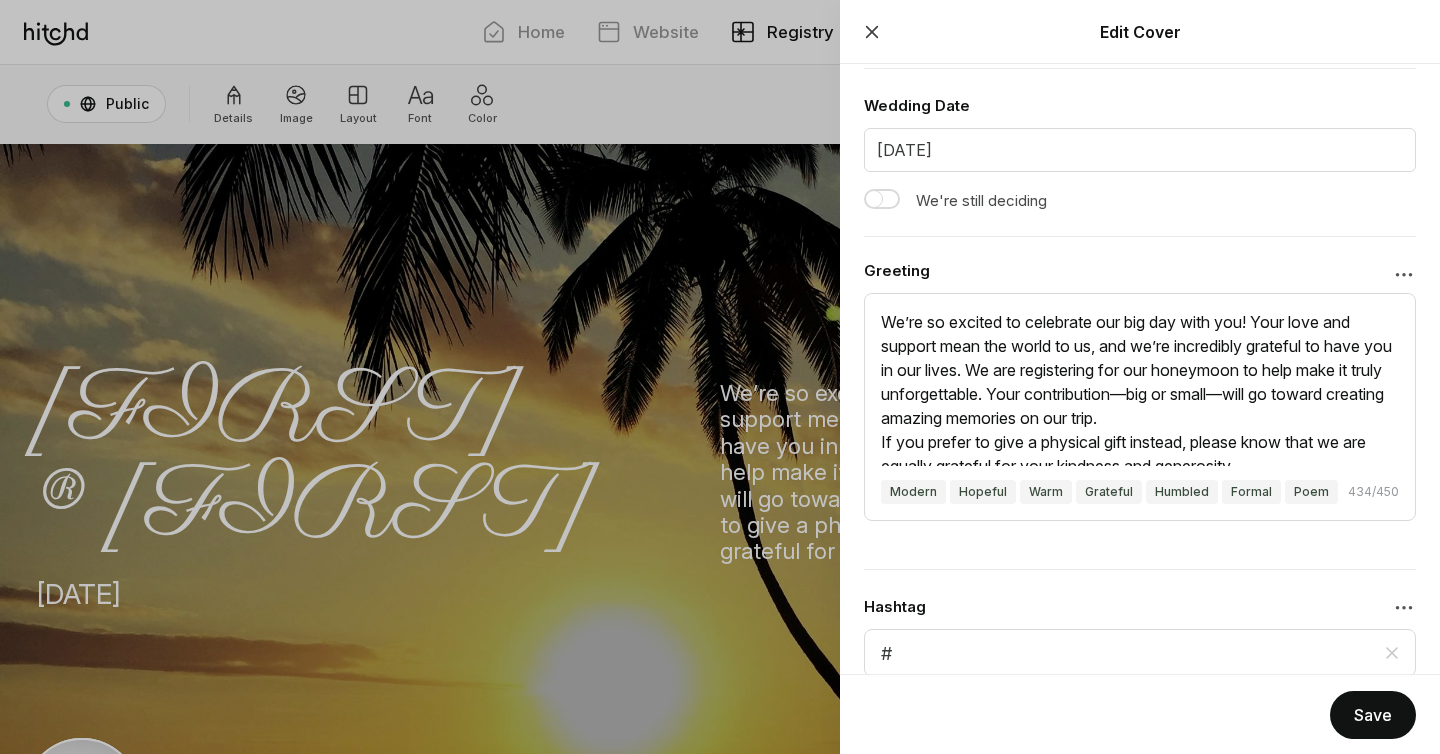 click at bounding box center [720, 377] 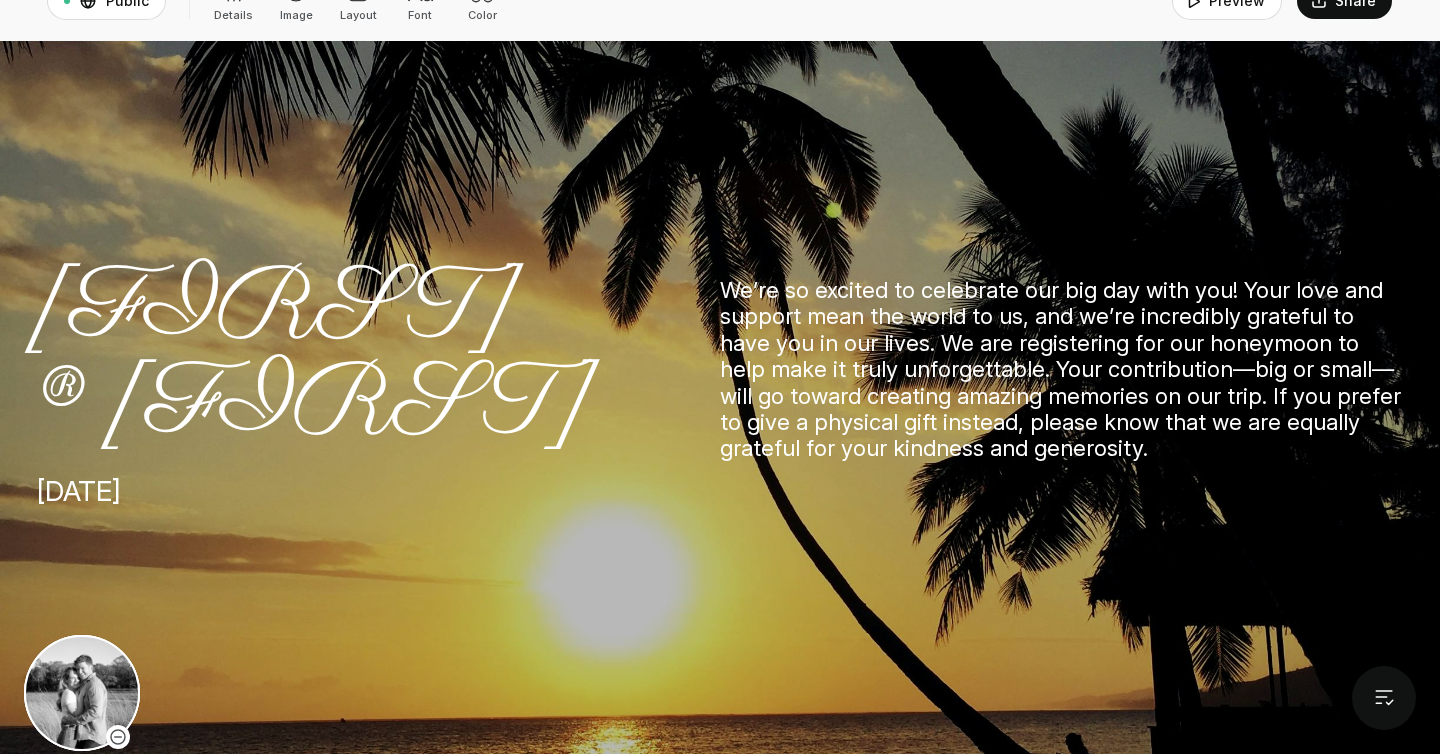 scroll, scrollTop: 0, scrollLeft: 0, axis: both 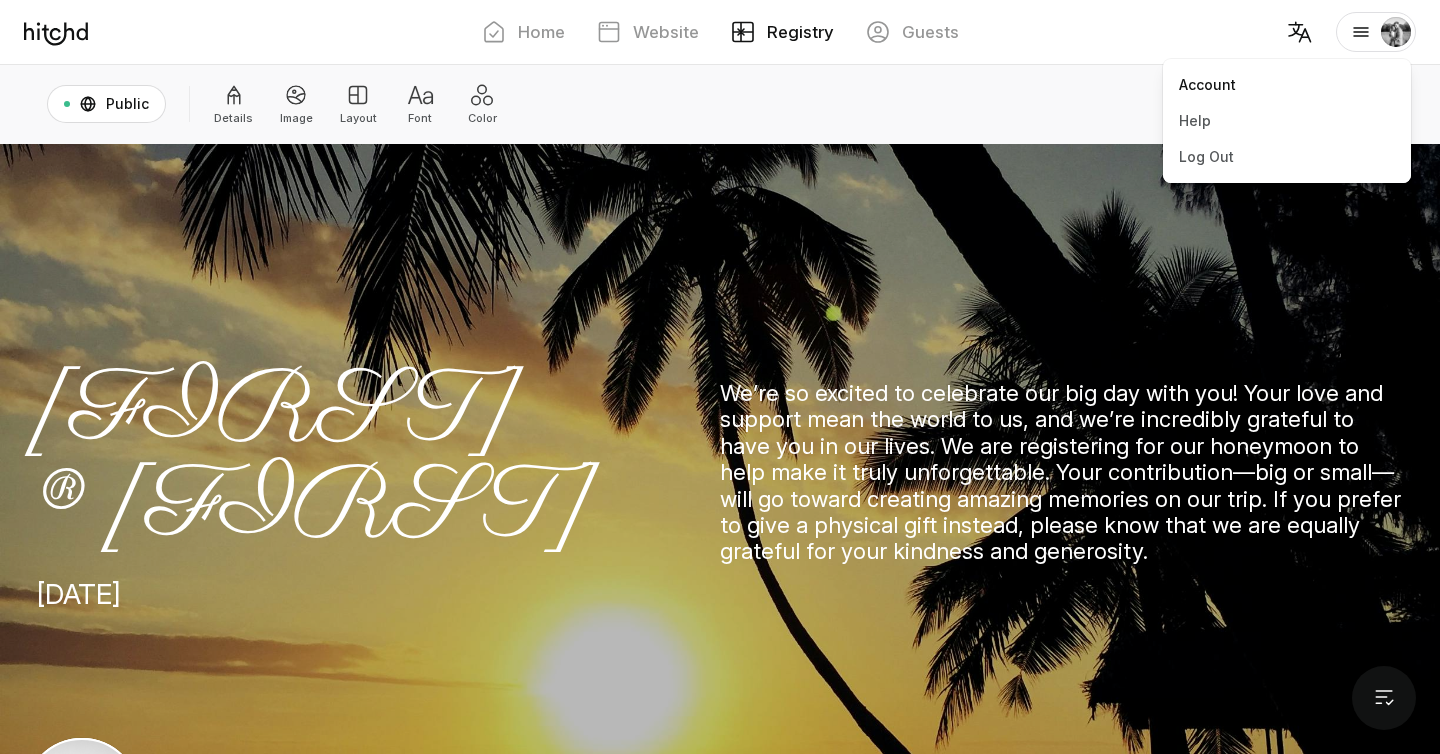 click on "Account" at bounding box center (1287, 85) 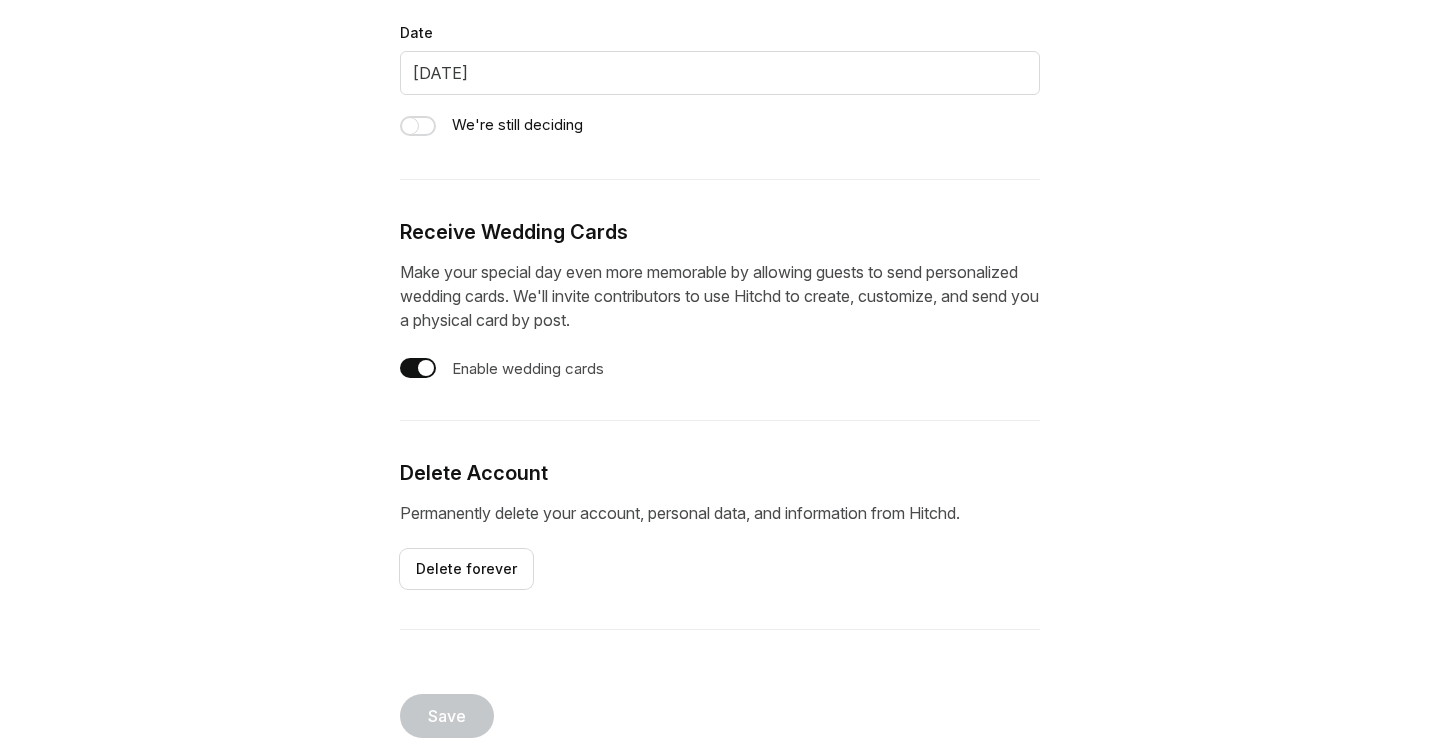 scroll, scrollTop: 0, scrollLeft: 0, axis: both 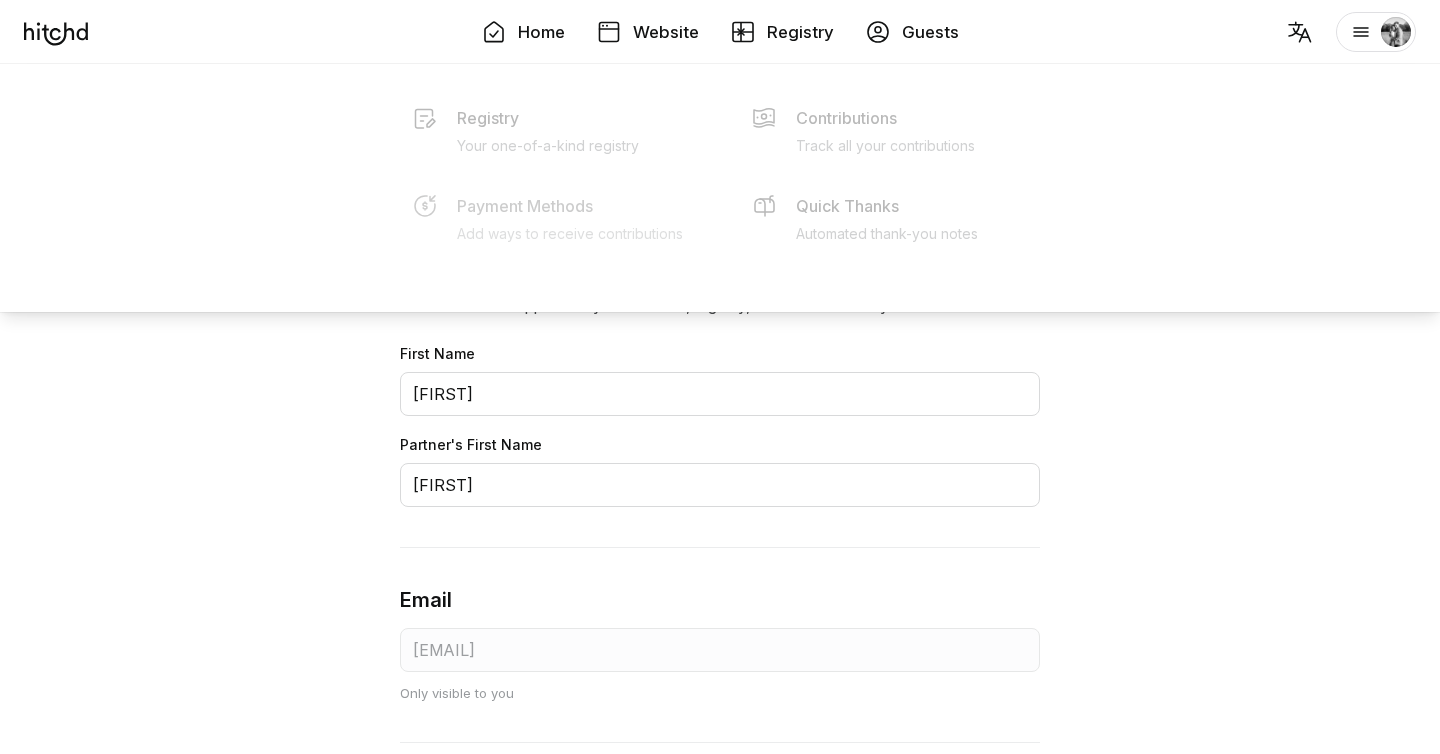 click on "Add ways to receive contributions" at bounding box center (548, 160) 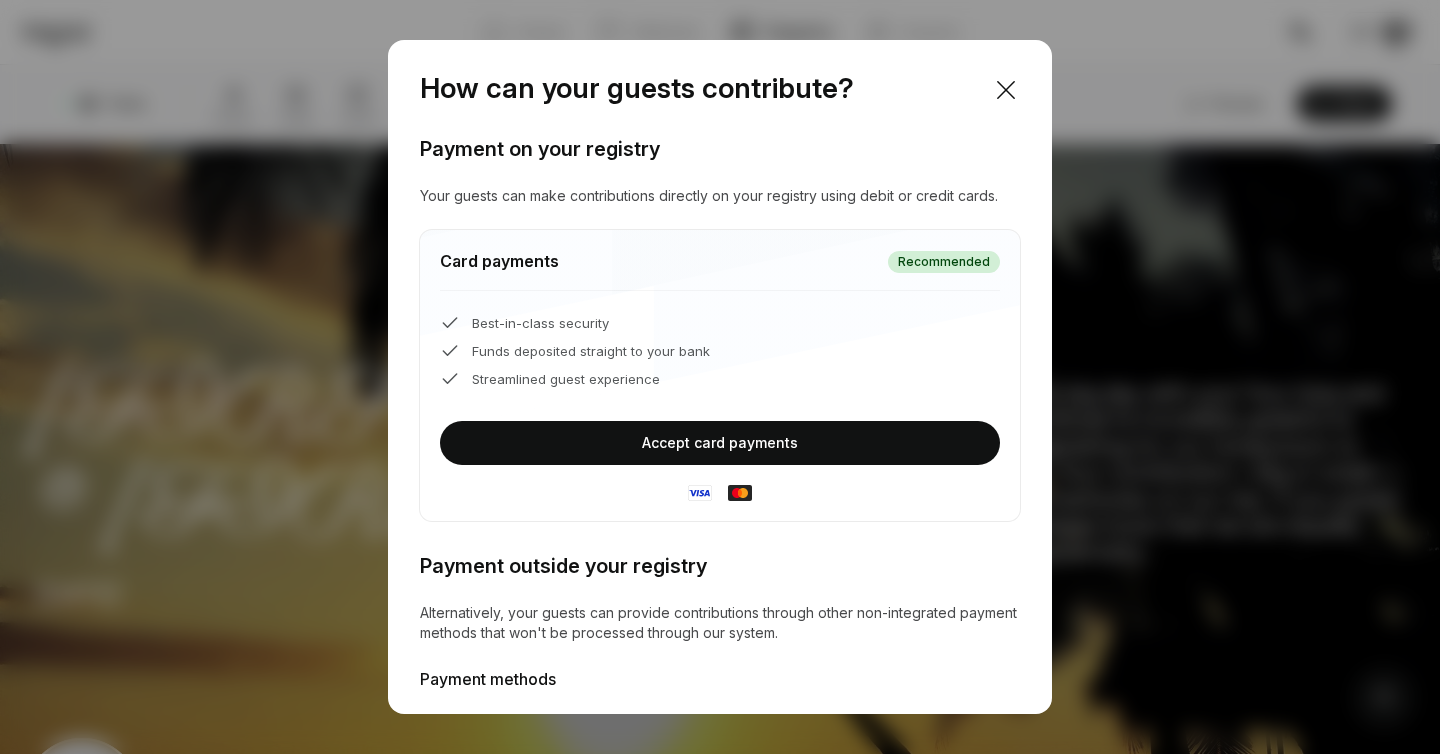 click on "Accept card payments" at bounding box center [720, 443] 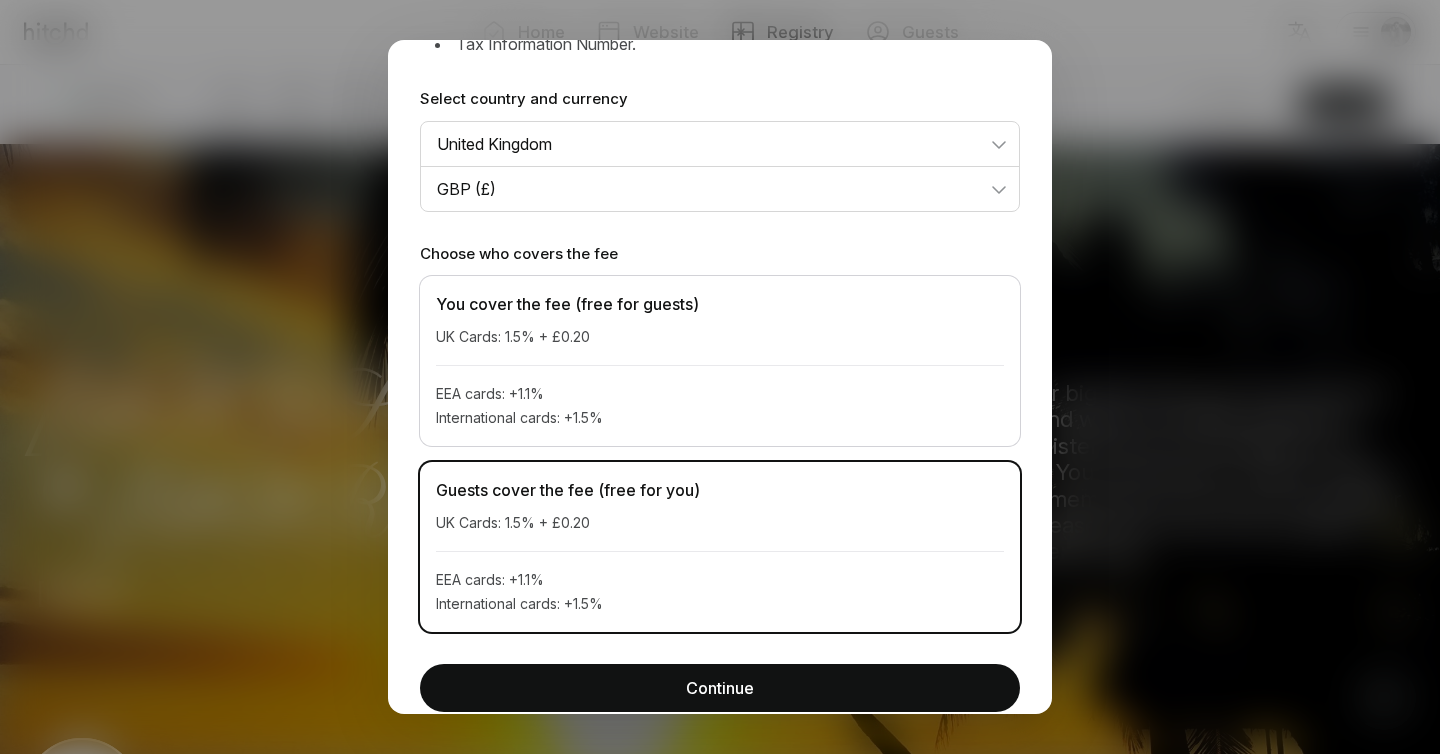 scroll, scrollTop: 329, scrollLeft: 0, axis: vertical 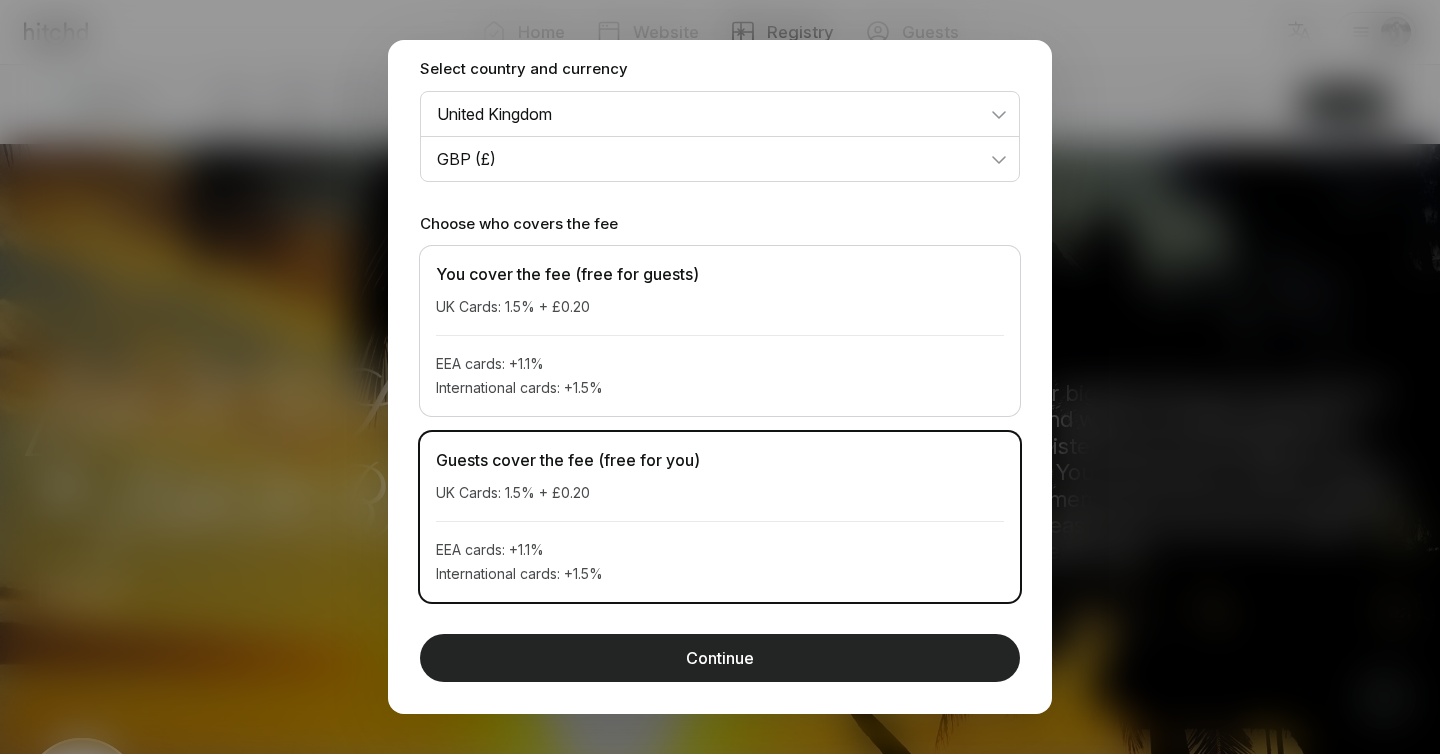 click on "Continue" at bounding box center [720, 658] 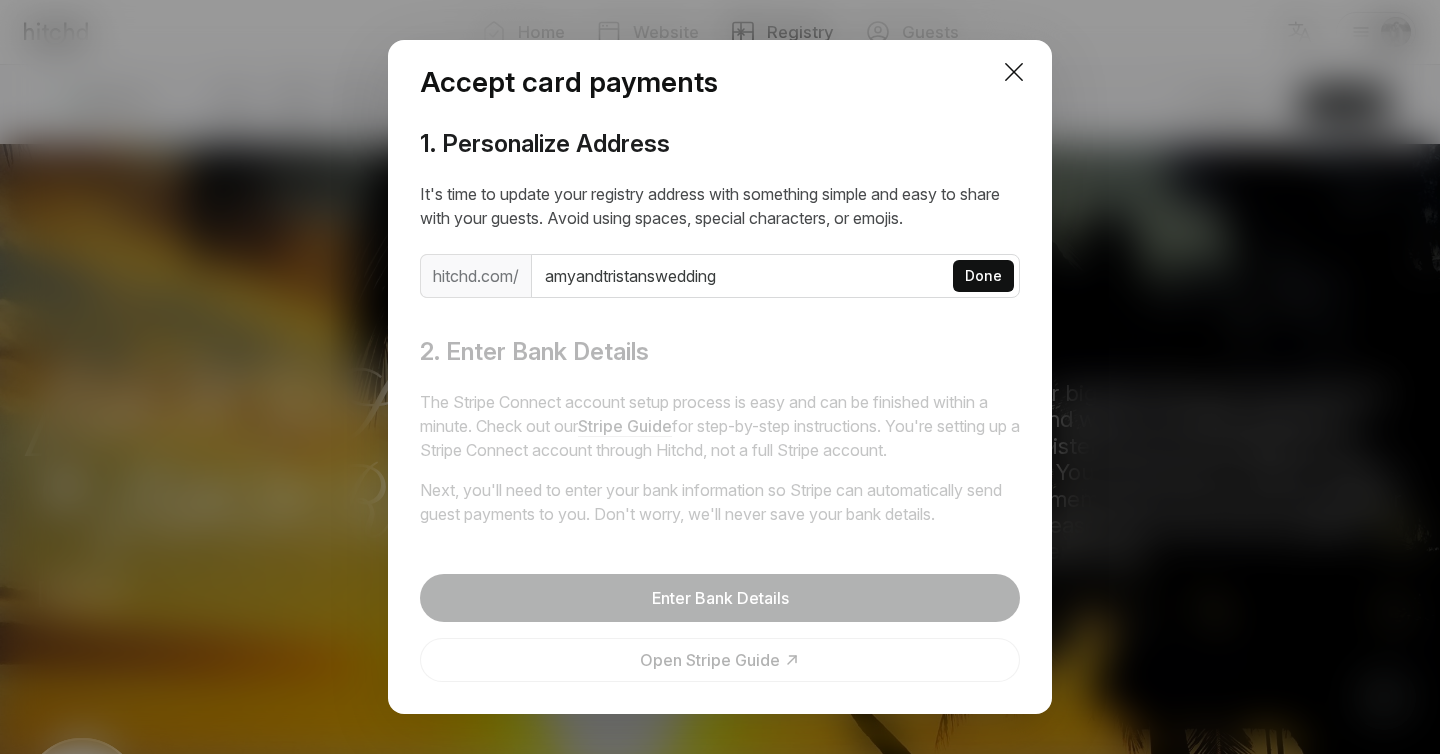 scroll, scrollTop: 6, scrollLeft: 0, axis: vertical 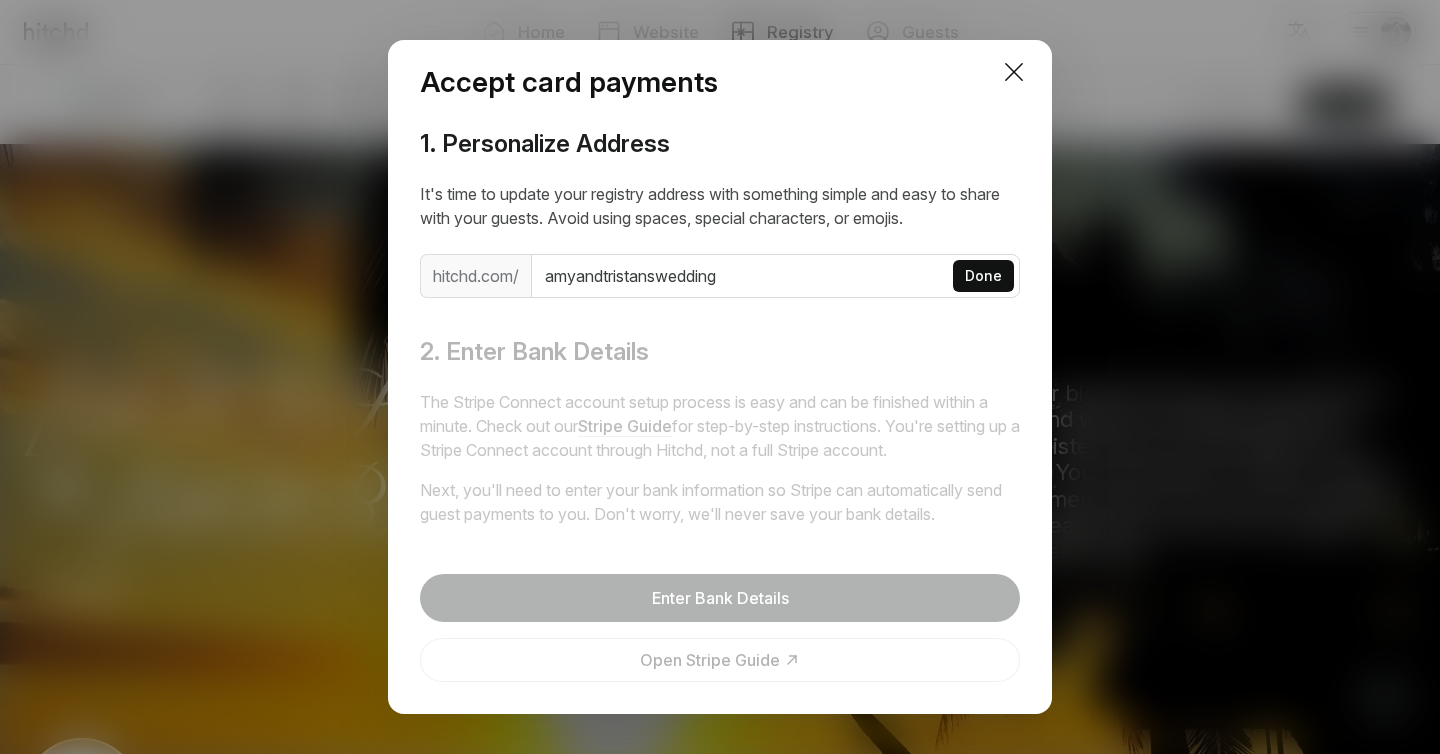 click on "Done" at bounding box center [983, 276] 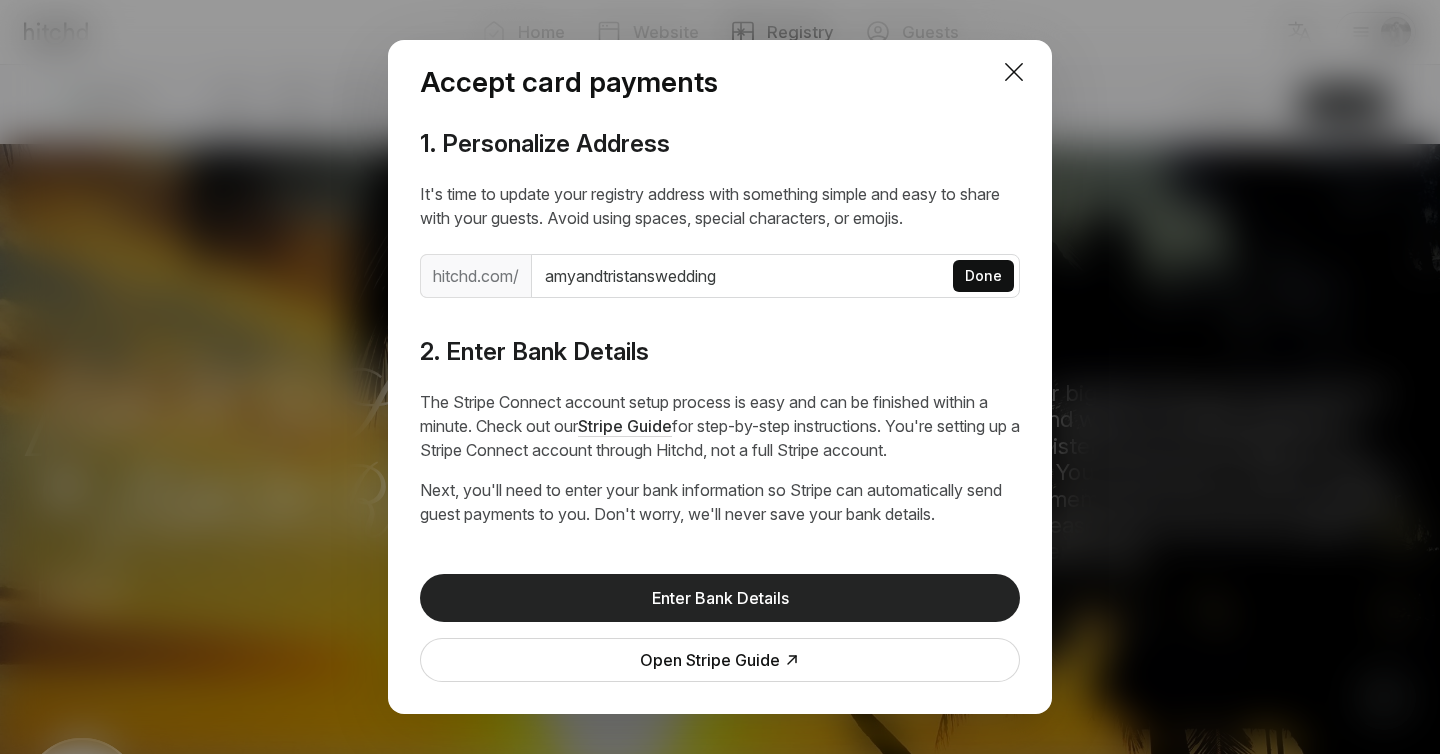 click on "Enter Bank Details" at bounding box center [720, 598] 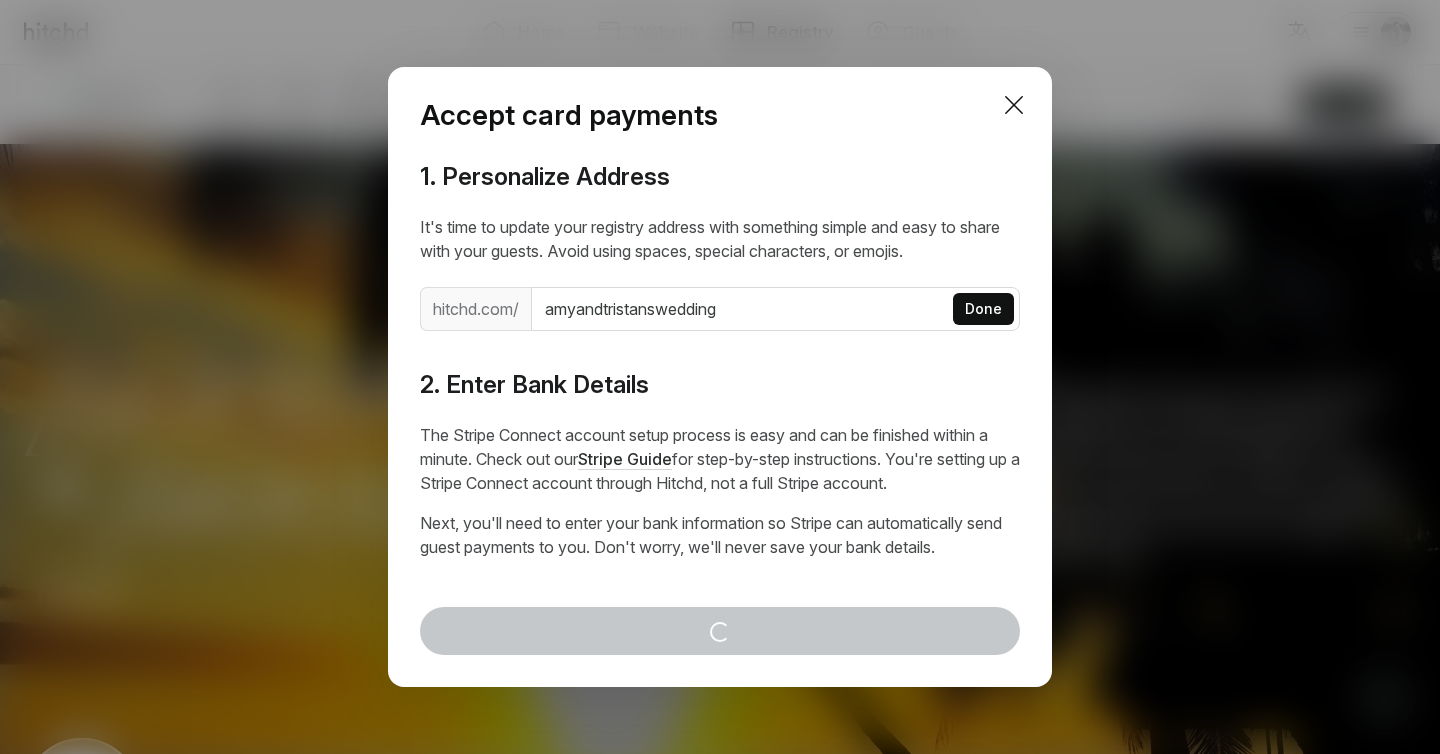 scroll, scrollTop: 0, scrollLeft: 0, axis: both 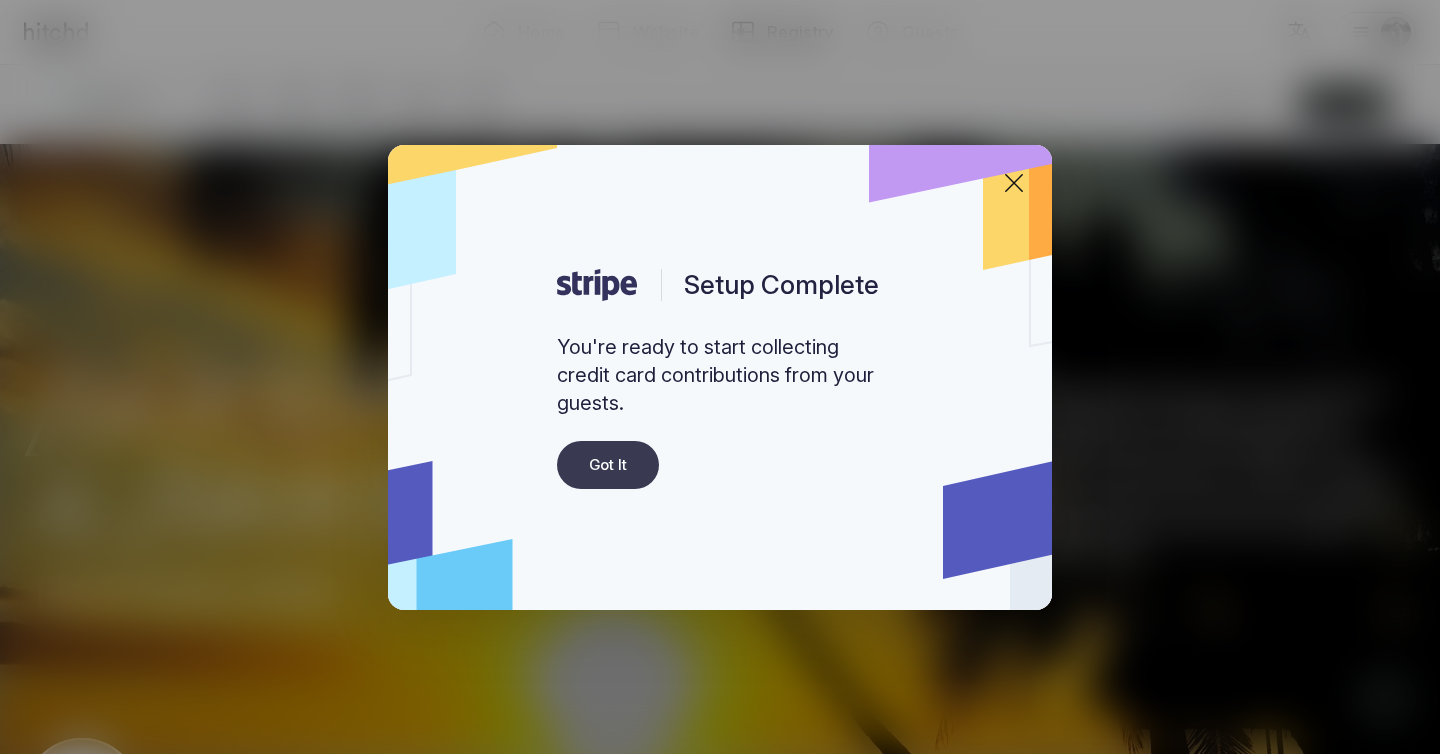 click on "Got It" at bounding box center [608, 465] 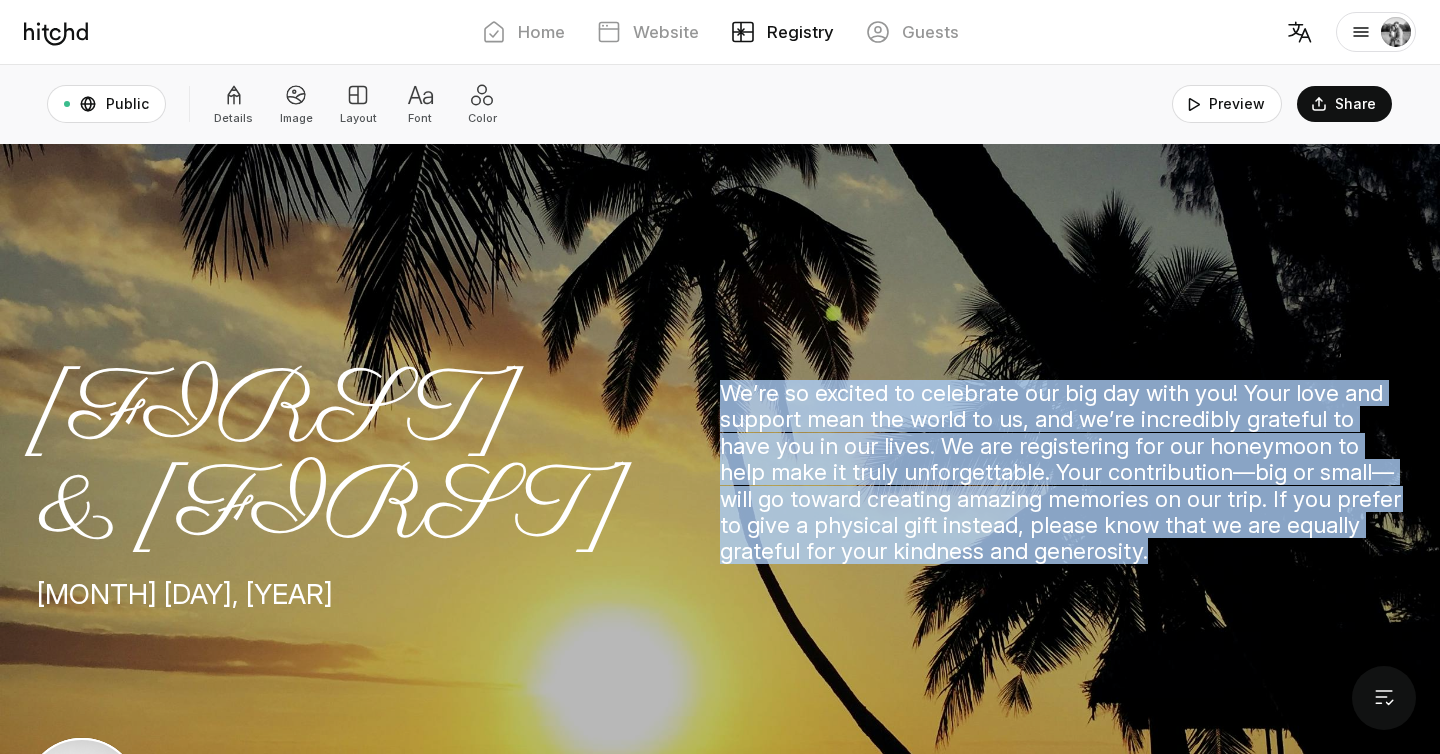 drag, startPoint x: 726, startPoint y: 392, endPoint x: 1054, endPoint y: 549, distance: 363.63855 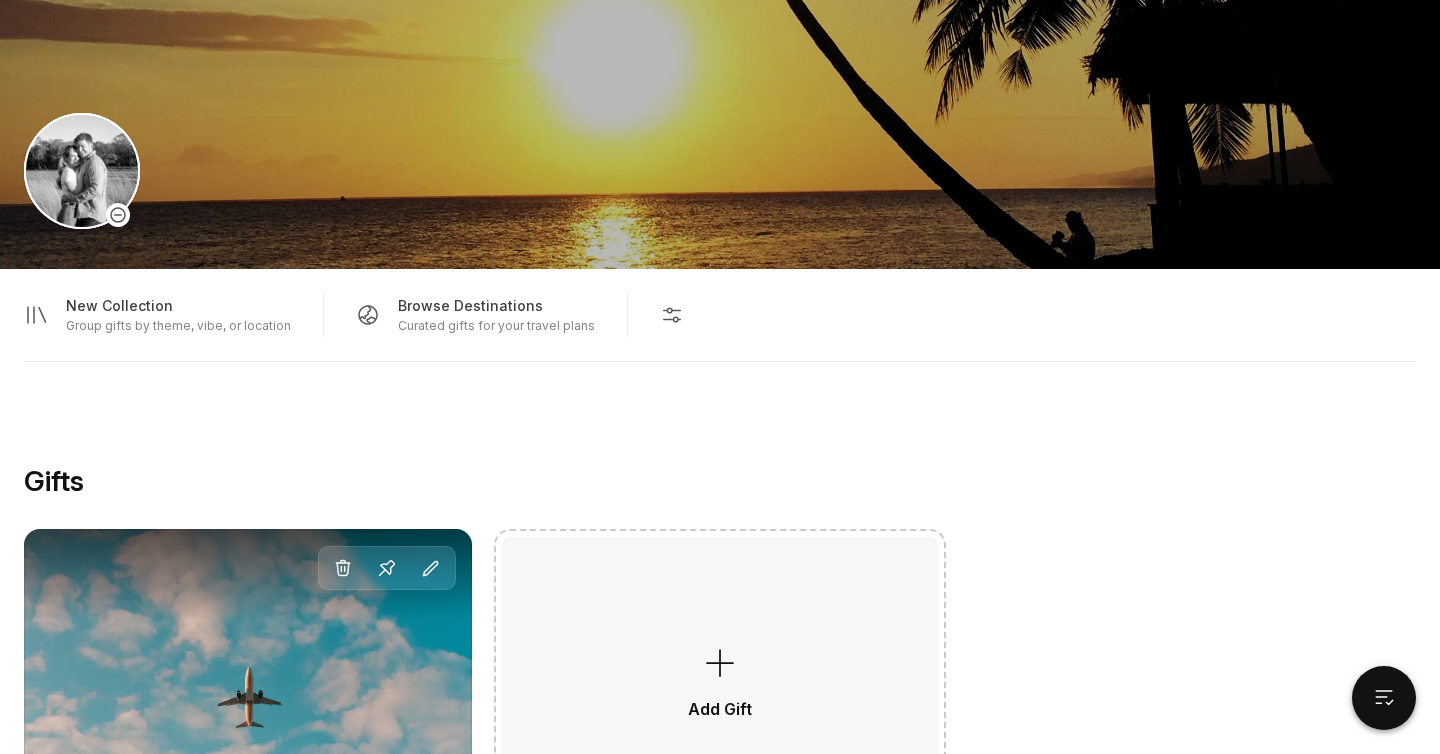 scroll, scrollTop: 692, scrollLeft: 0, axis: vertical 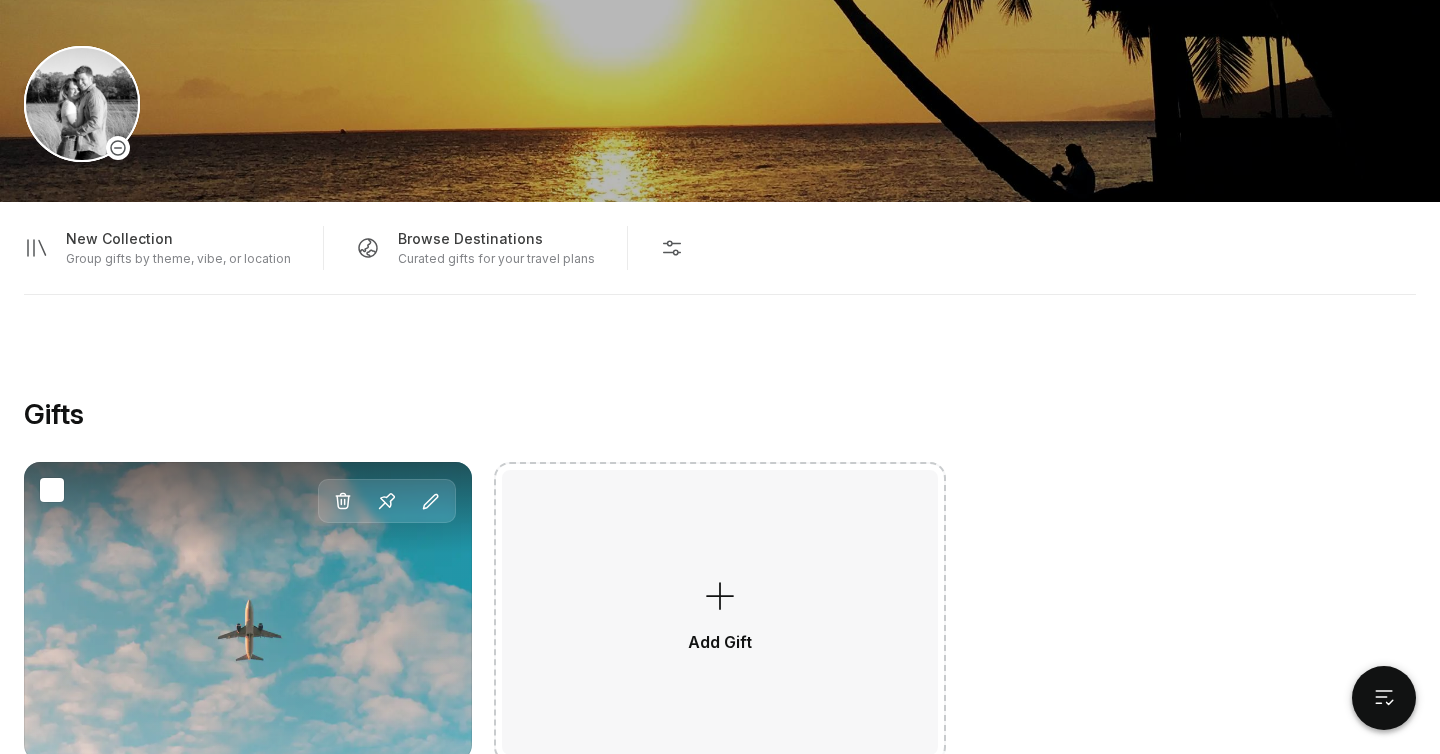 click on "Delete
Pin
Edit" at bounding box center [248, 611] 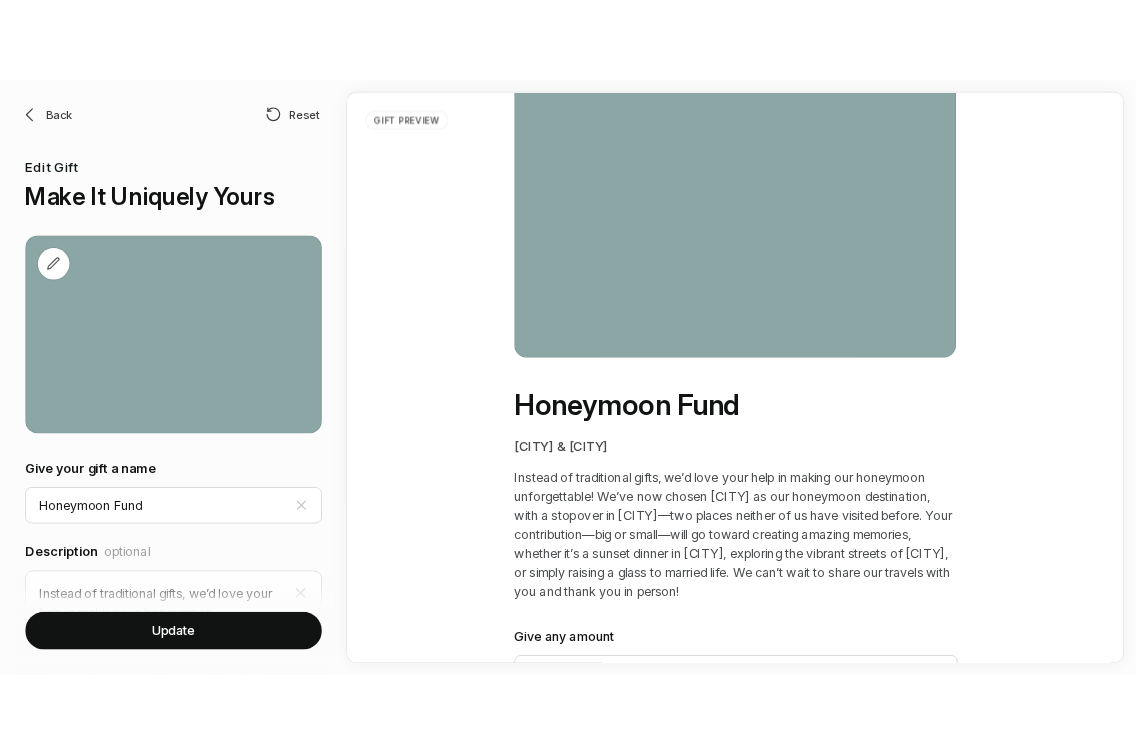 scroll, scrollTop: 161, scrollLeft: 0, axis: vertical 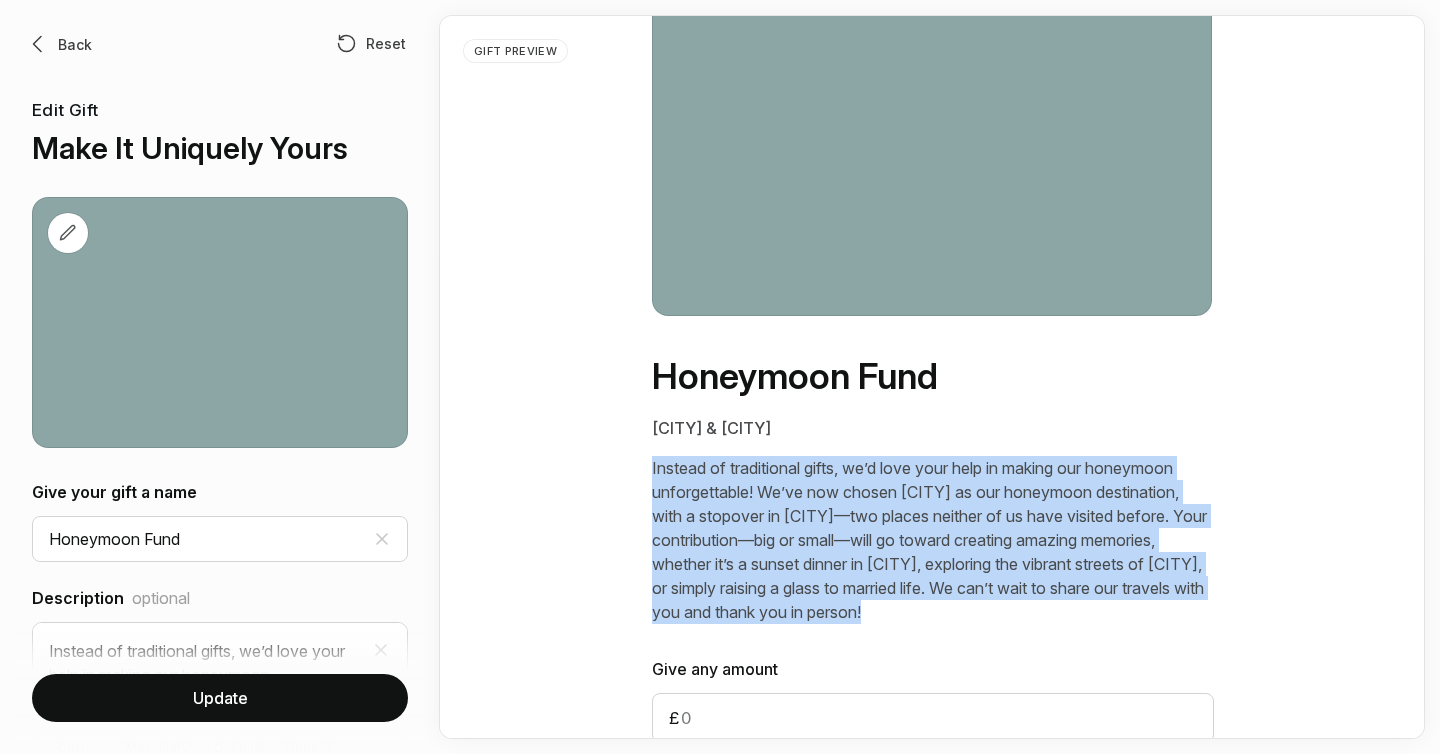 drag, startPoint x: 647, startPoint y: 461, endPoint x: 914, endPoint y: 624, distance: 312.82263 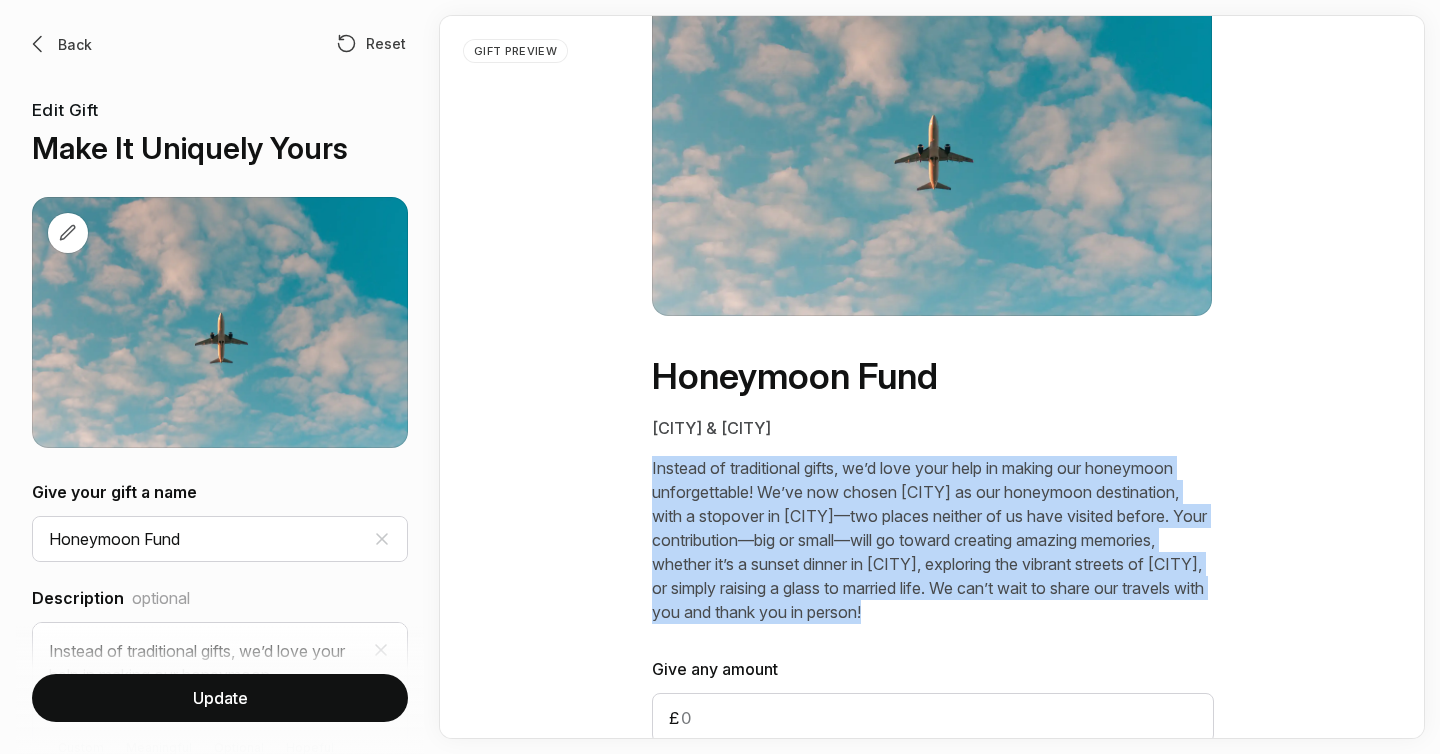 click on "Honeymoon Fund
[CITY] & [CITY]  Give any amount  £" at bounding box center (932, 379) 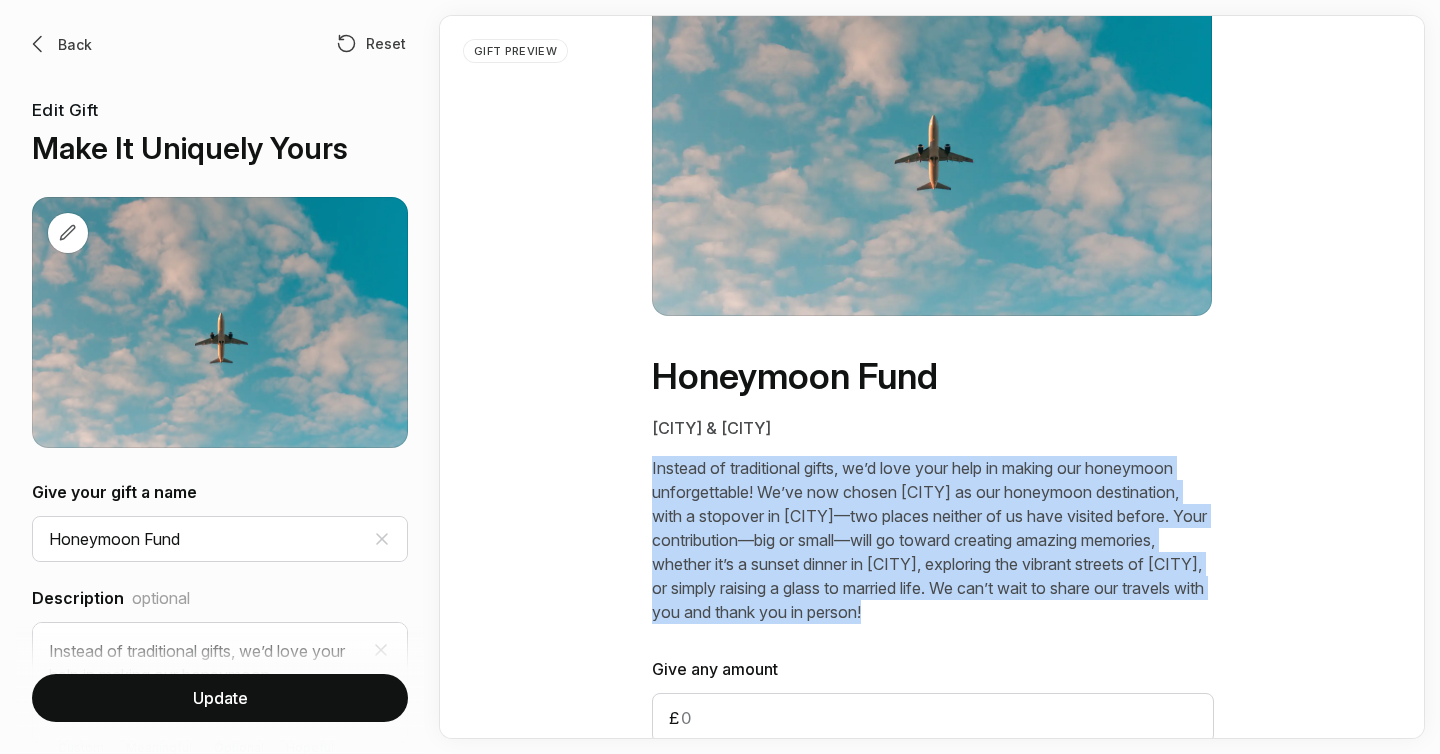 copy on "Instead of traditional gifts, we’d love your help in making our honeymoon unforgettable! We’ve now chosen [CITY] as our honeymoon destination, with a stopover in [CITY]—two places neither of us have visited before.
Your contribution—big or small—will go toward creating amazing memories, whether it’s a sunset dinner in [CITY], exploring the vibrant streets of [CITY], or simply raising a glass to married life. We can’t wait to share our travels with you and thank you in person!" 